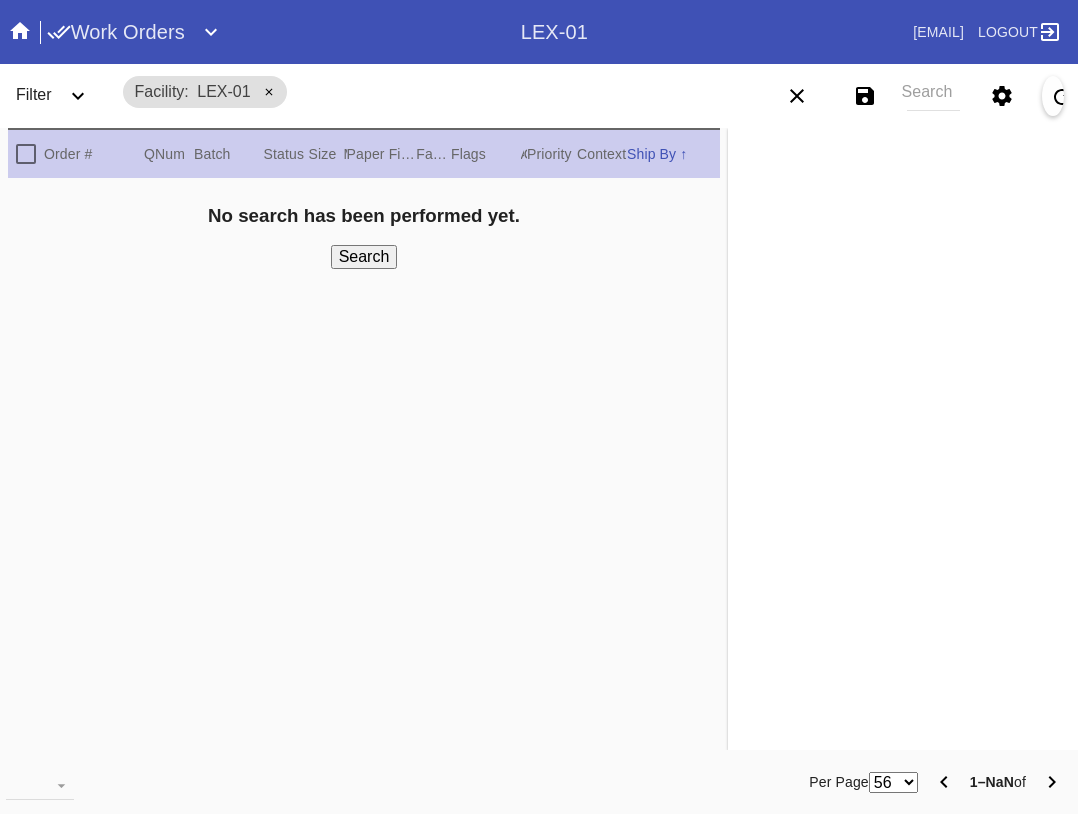 scroll, scrollTop: 0, scrollLeft: 0, axis: both 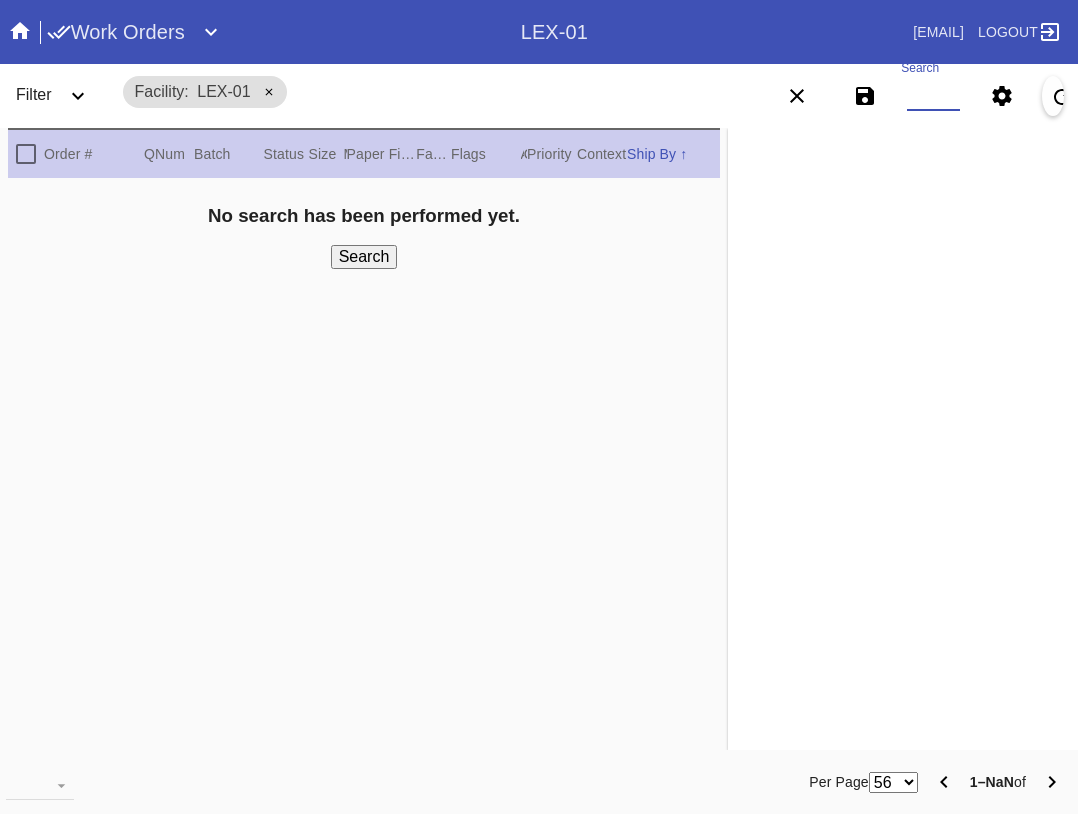 paste on "W454700113033096 W764429842158299 W473224112634599 W144208424734989 W108412561950026 W746274948255190 W115226053680460" 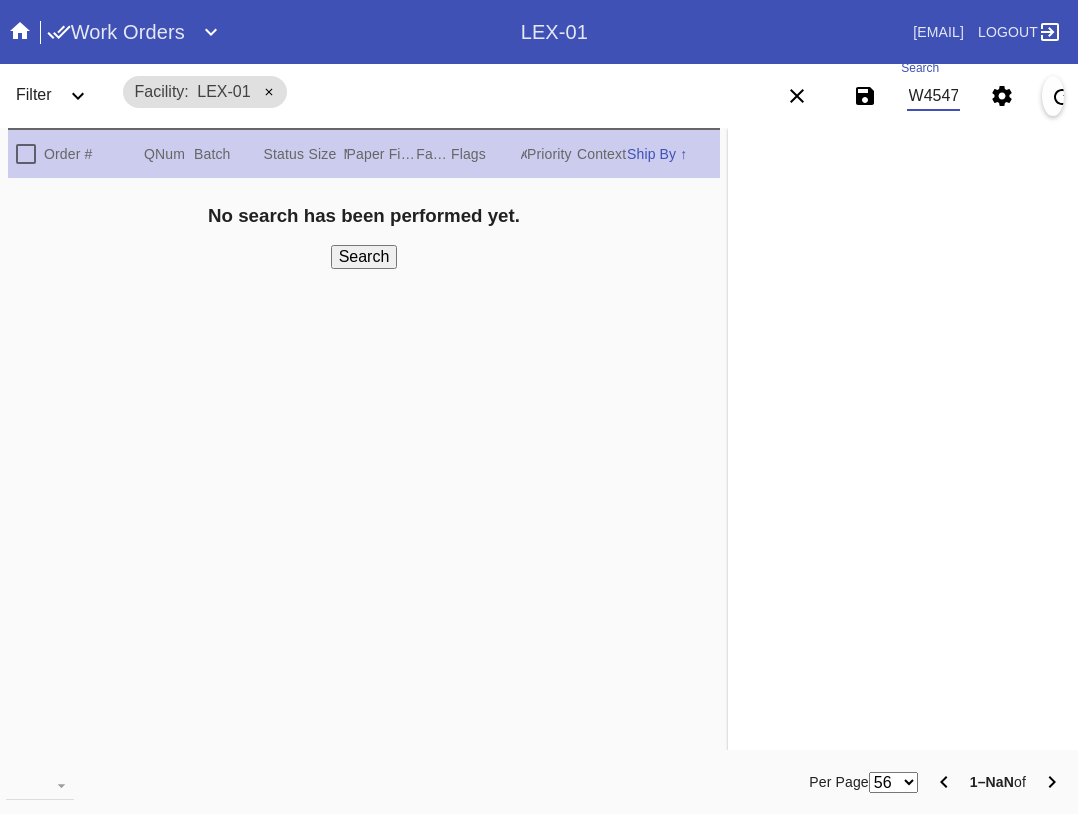 scroll, scrollTop: 0, scrollLeft: 1014, axis: horizontal 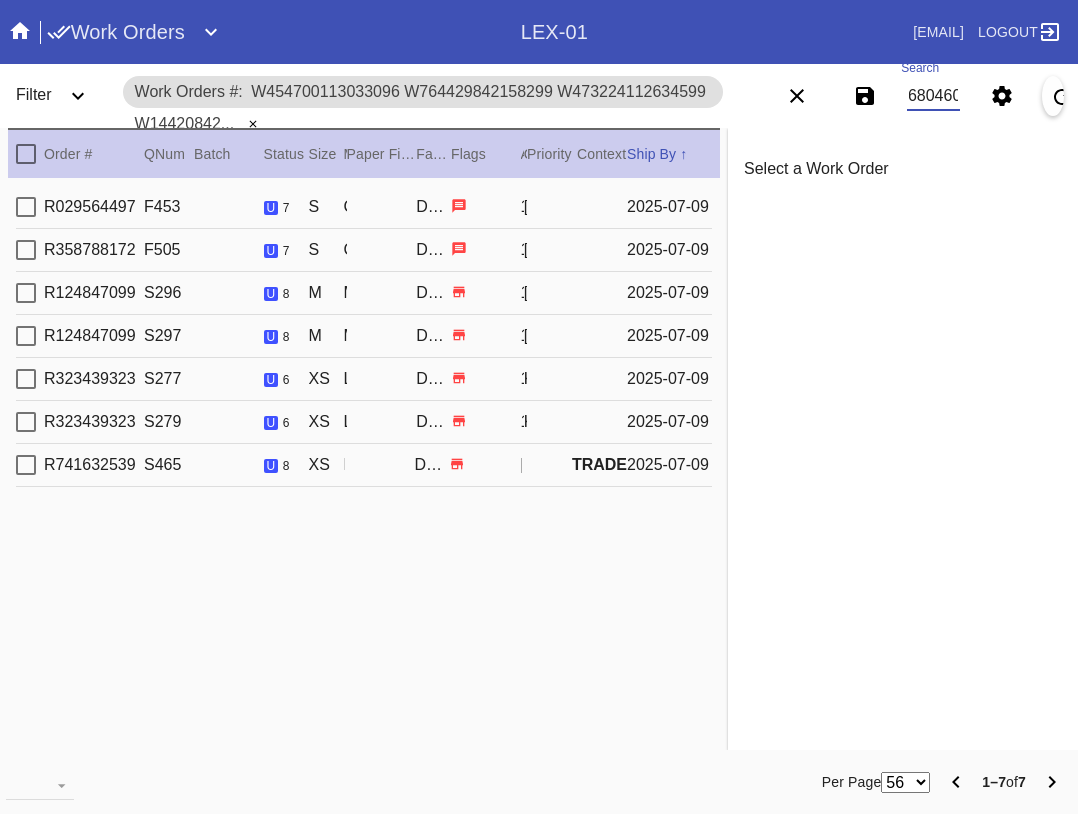 click at bounding box center [26, 154] 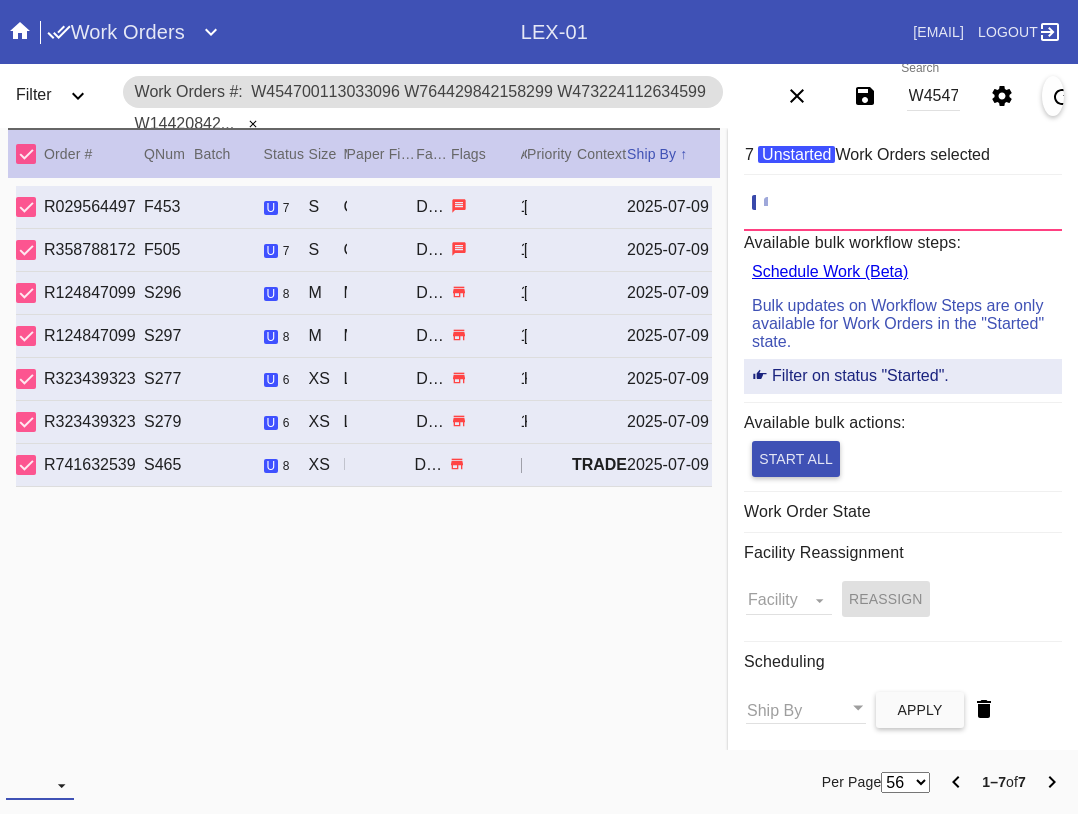 click on "Download... Export Selected Items Print Work Orders Frame Labels Frame Labels v2 Mat Labels Moulding Plate Labels Acrylic Labels Foam Labels Foam Data Story Pockets Mini Story Pockets OMGA Data GUNNAR Data FastCAM Data" at bounding box center [40, 785] 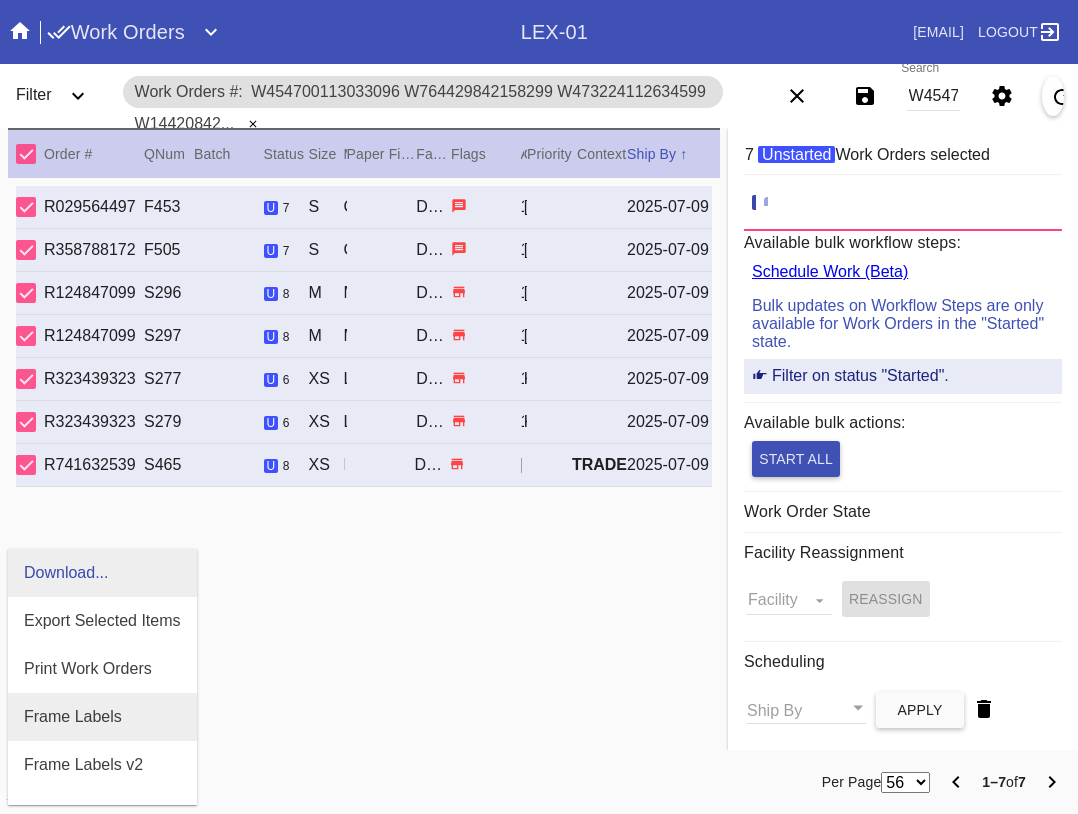 scroll, scrollTop: 100, scrollLeft: 0, axis: vertical 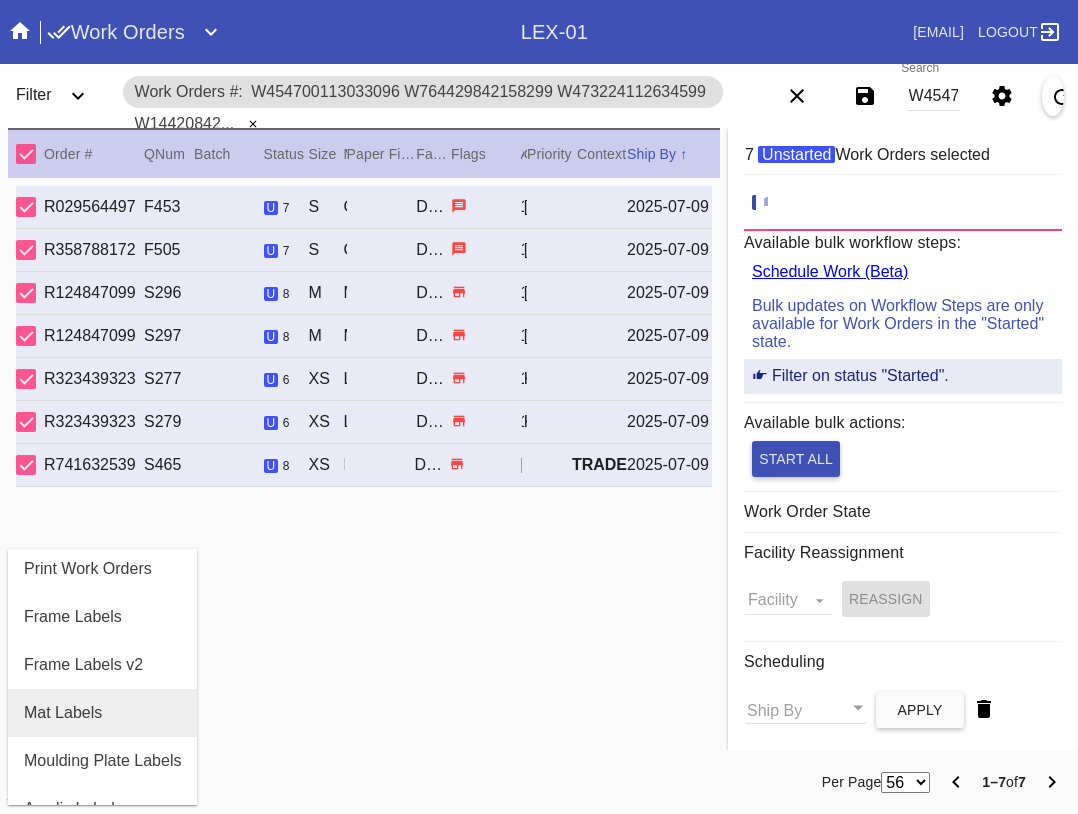 click on "Mat Labels" at bounding box center (102, 713) 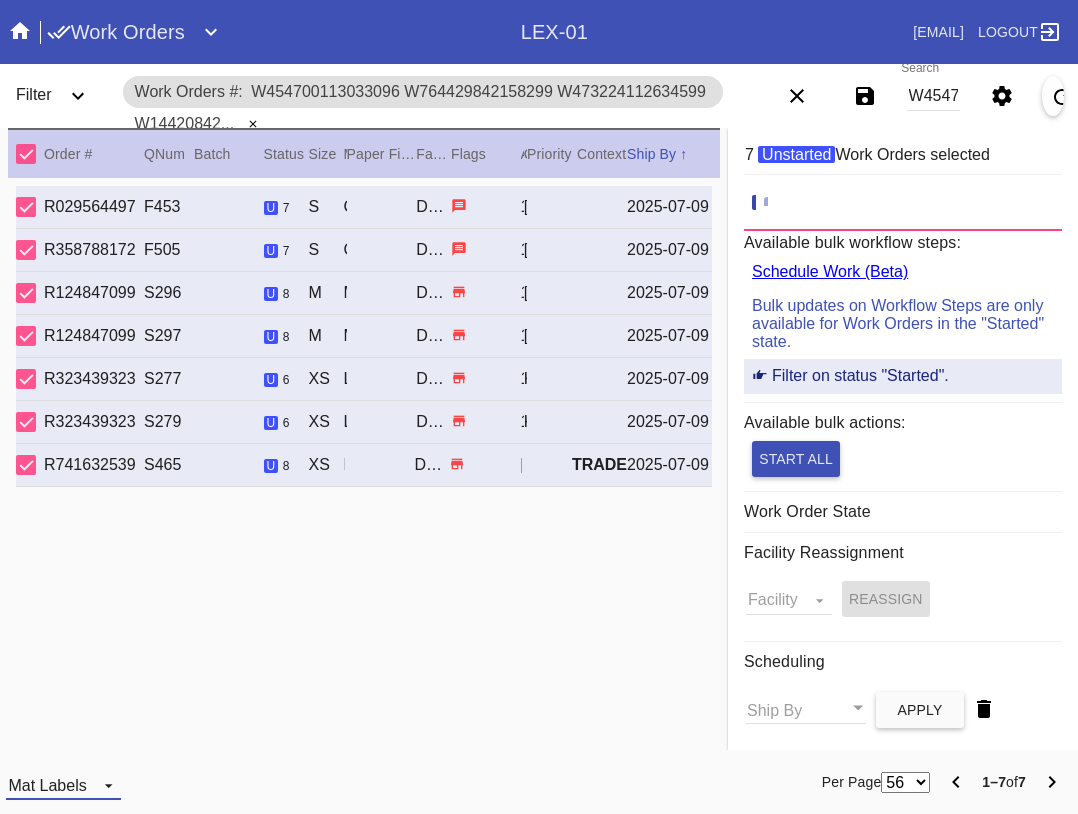 drag, startPoint x: 42, startPoint y: 787, endPoint x: 56, endPoint y: 739, distance: 50 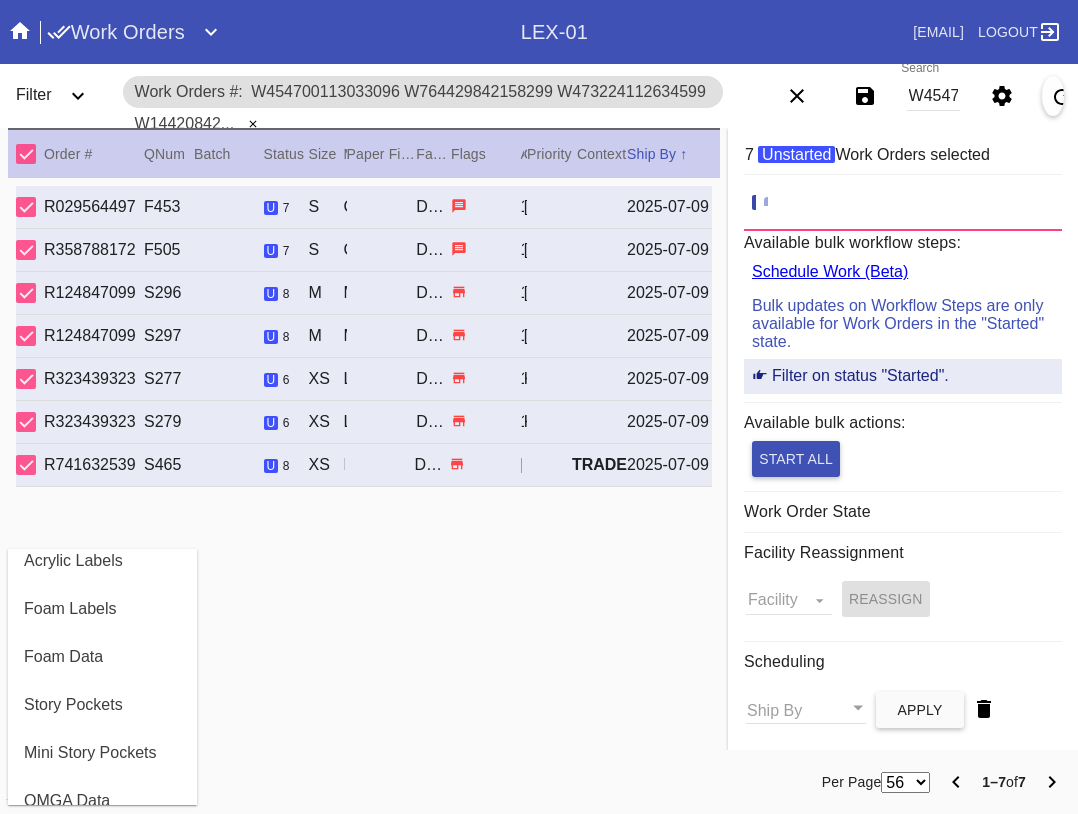 scroll, scrollTop: 464, scrollLeft: 0, axis: vertical 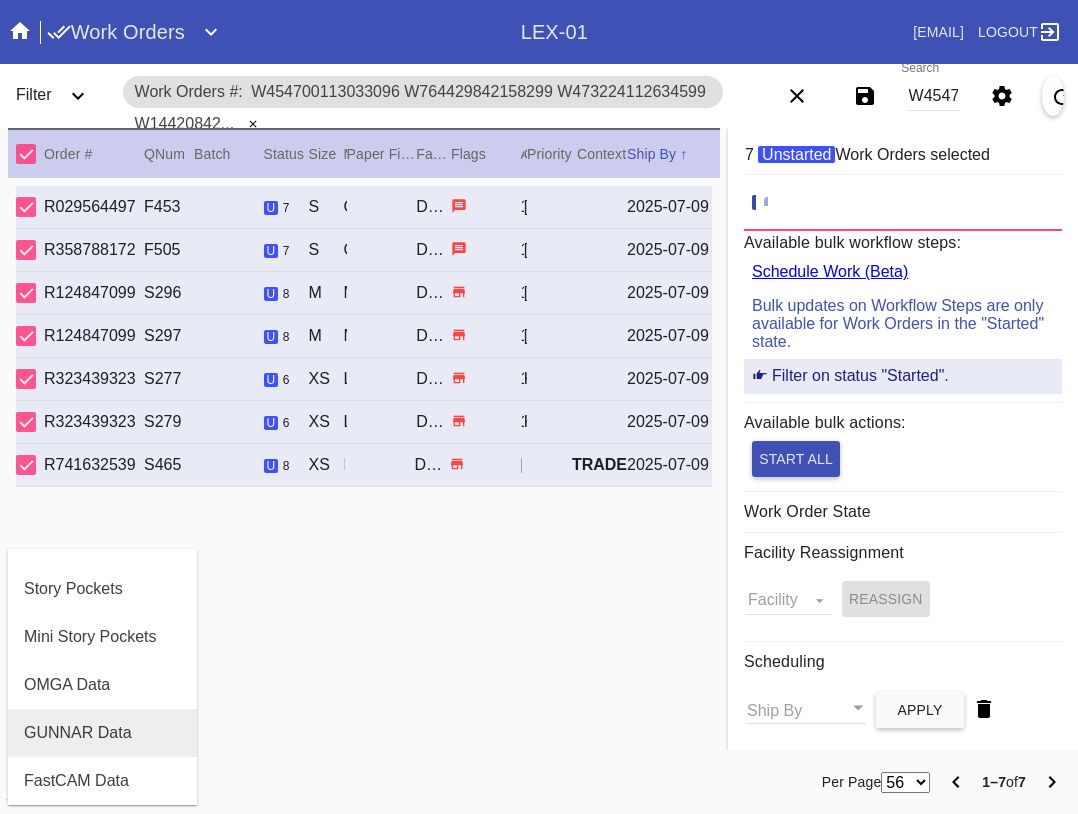 click on "GUNNAR Data" at bounding box center (102, 733) 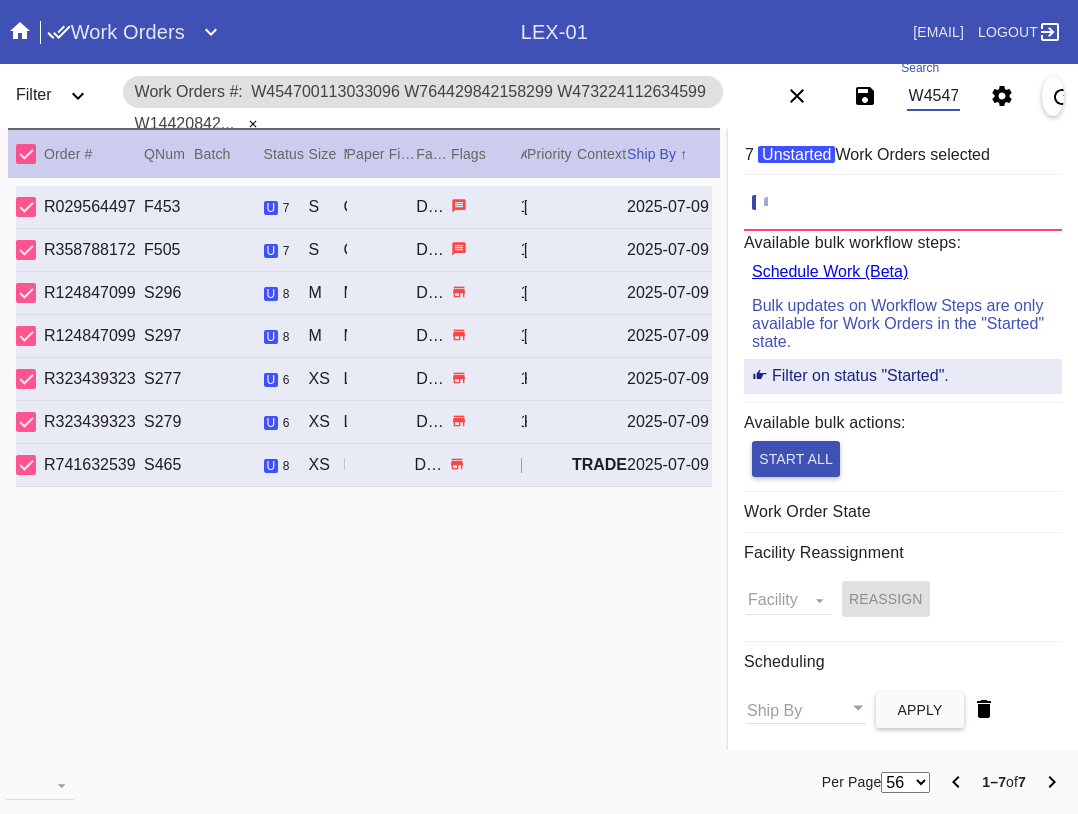 click on "W454700113033096 W764429842158299 W473224112634599 W144208424734989 W108412561950026 W746274948255190 W115226053680460" at bounding box center [933, 96] 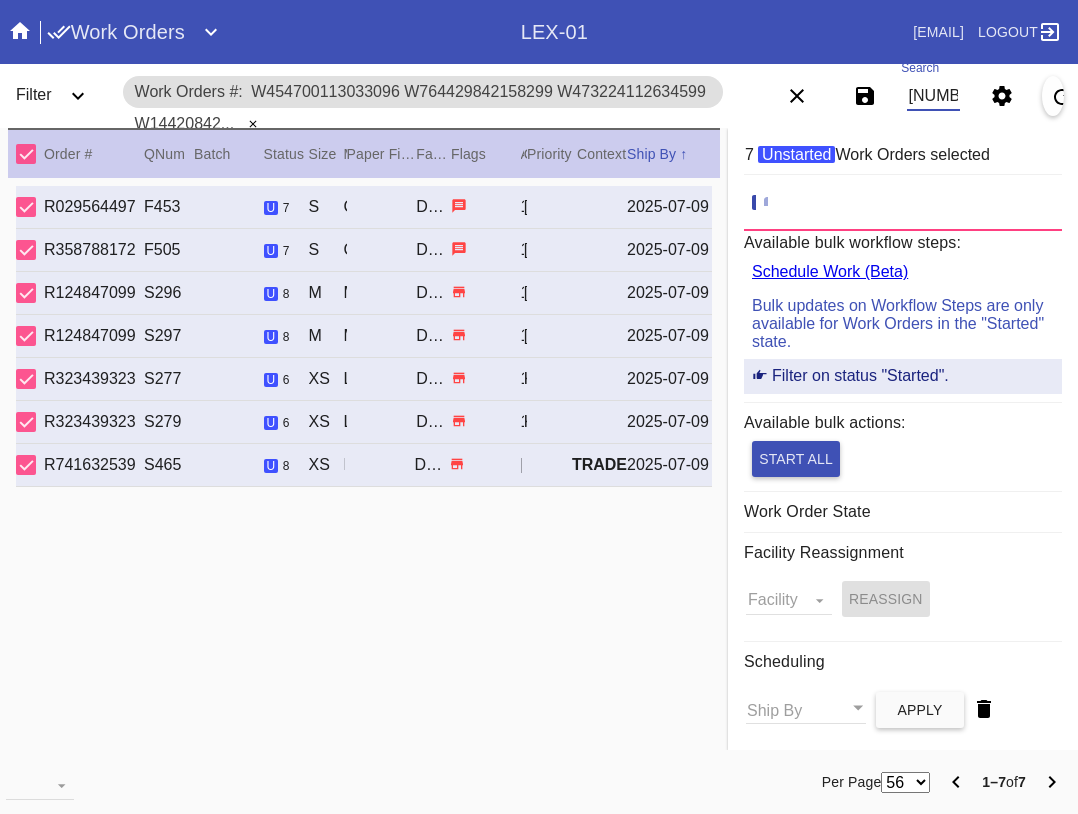 scroll, scrollTop: 0, scrollLeft: 711, axis: horizontal 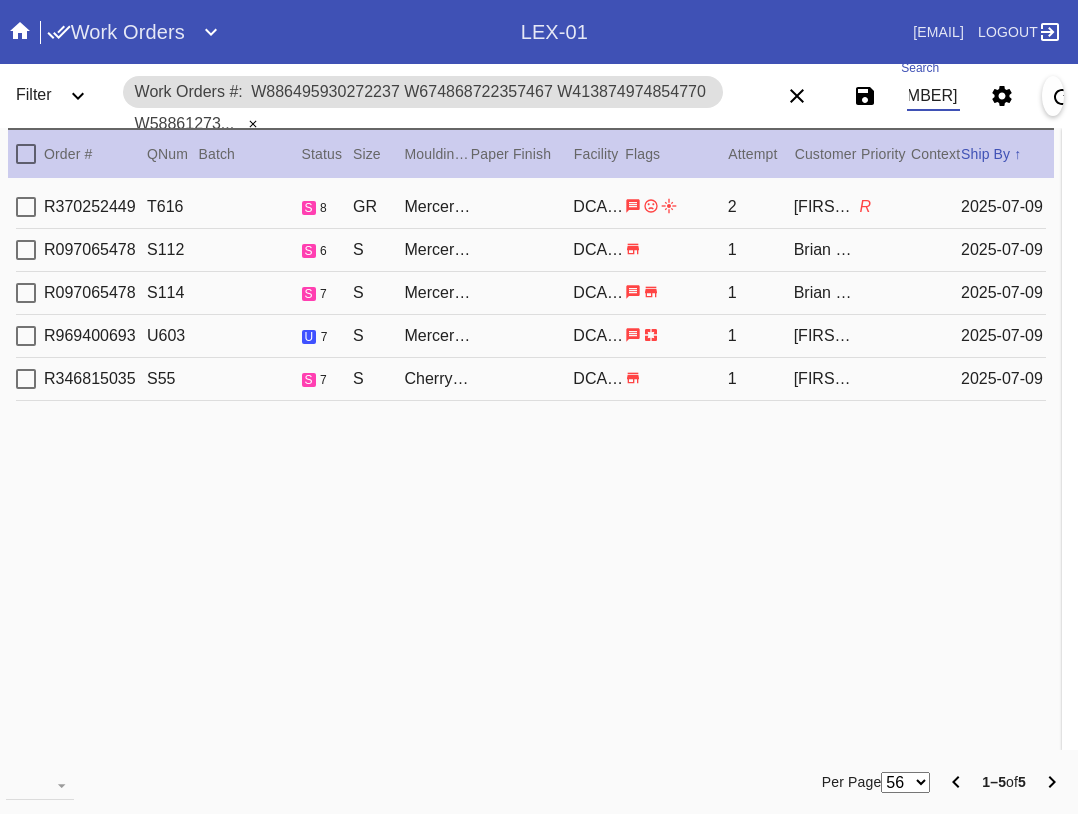 click at bounding box center [26, 154] 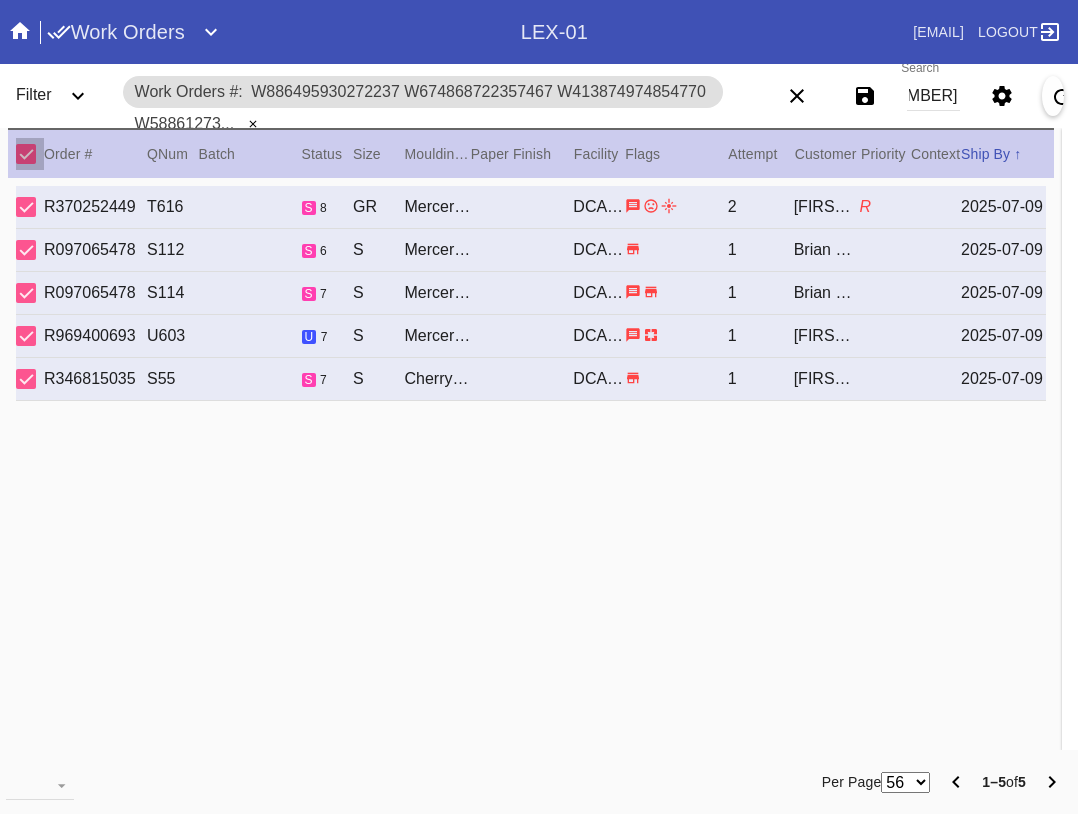 scroll, scrollTop: 0, scrollLeft: 0, axis: both 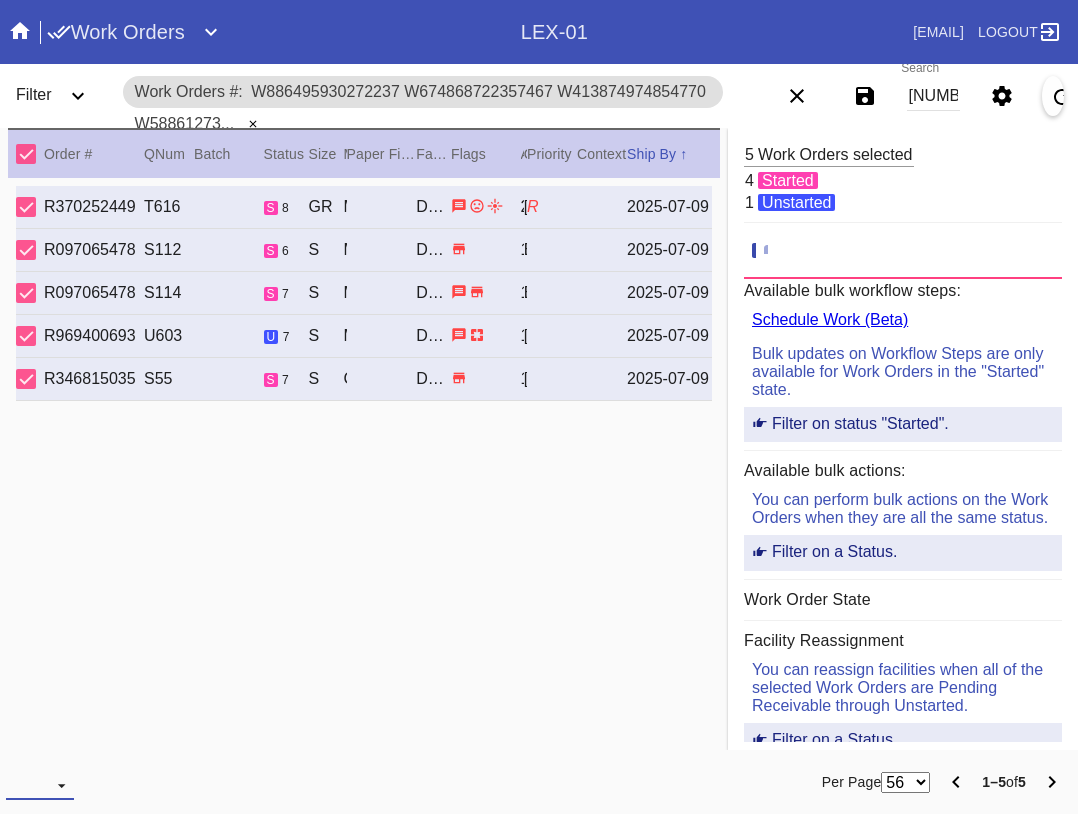 click at bounding box center (40, 785) 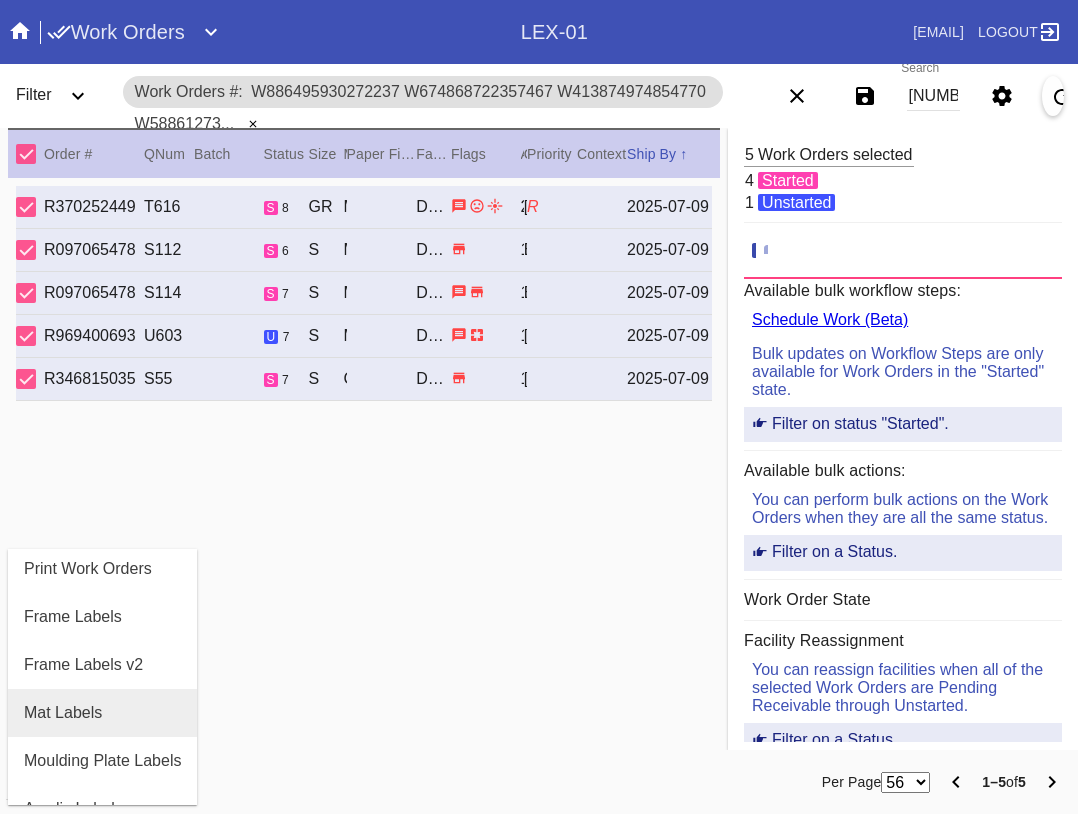 click on "Mat Labels" at bounding box center (63, 713) 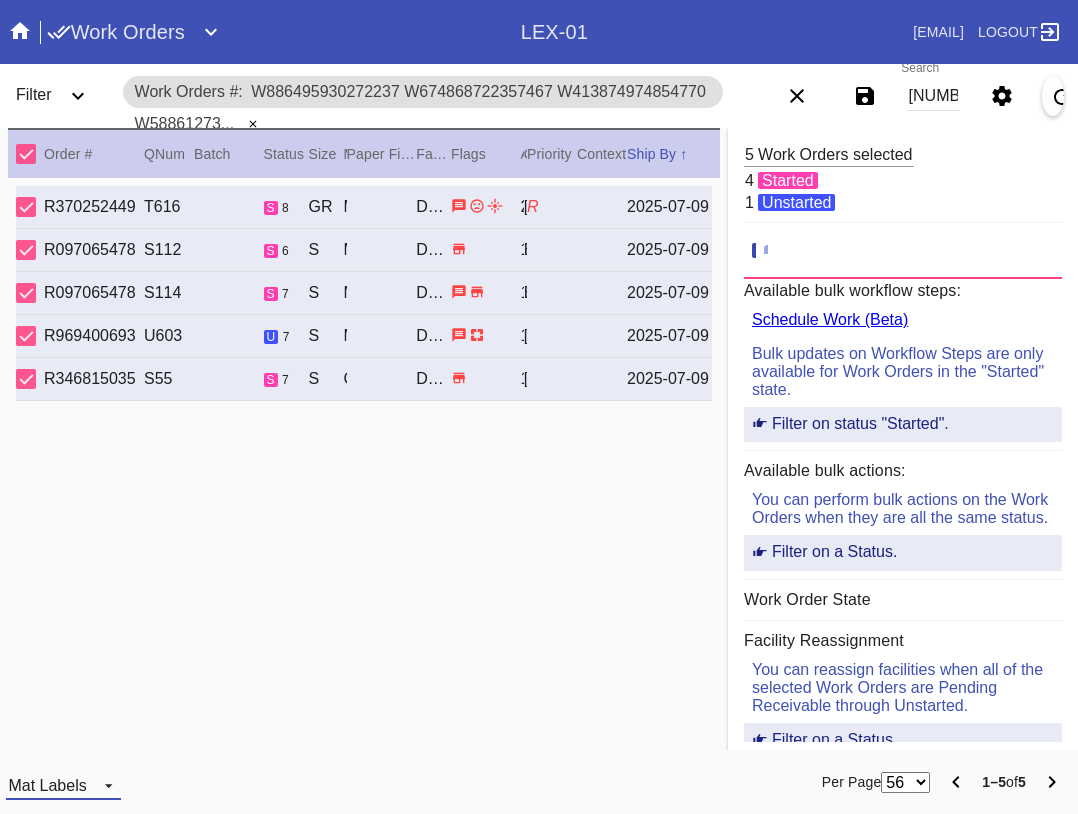click on "Mat Labels" at bounding box center (47, 785) 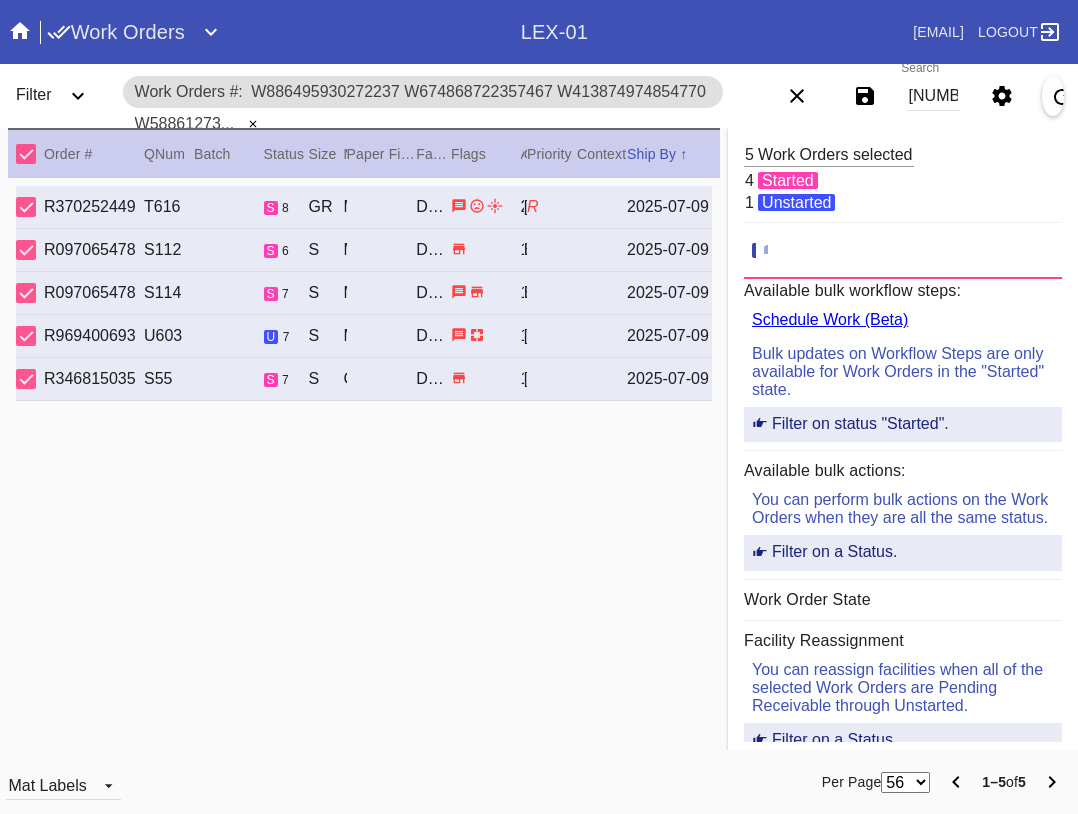 scroll, scrollTop: 32, scrollLeft: 0, axis: vertical 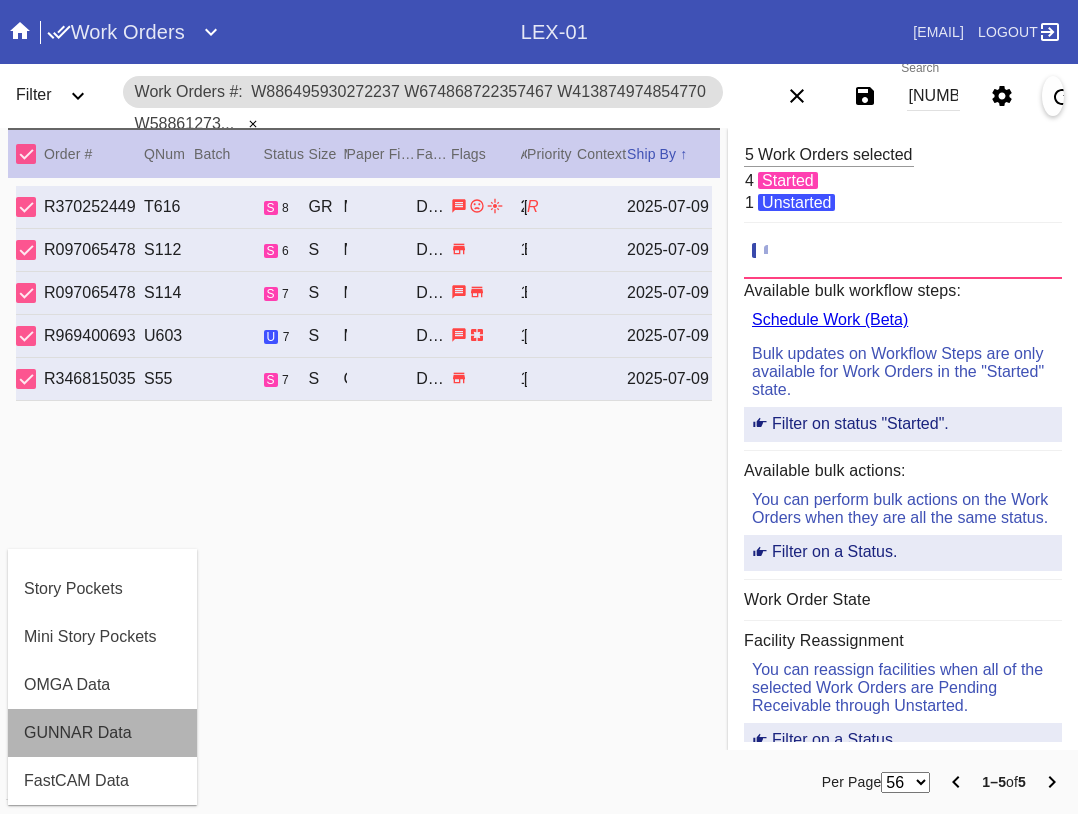 click on "GUNNAR Data" at bounding box center (78, 733) 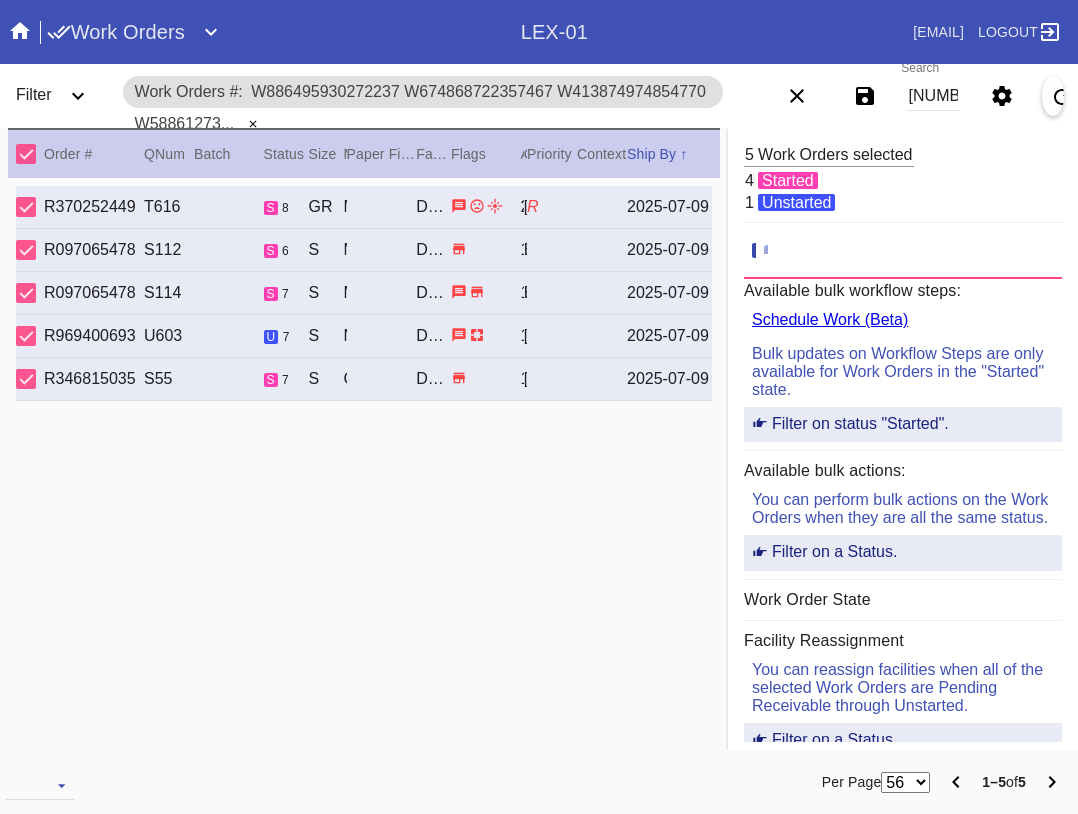 drag, startPoint x: 15, startPoint y: 155, endPoint x: 21, endPoint y: 175, distance: 20.880613 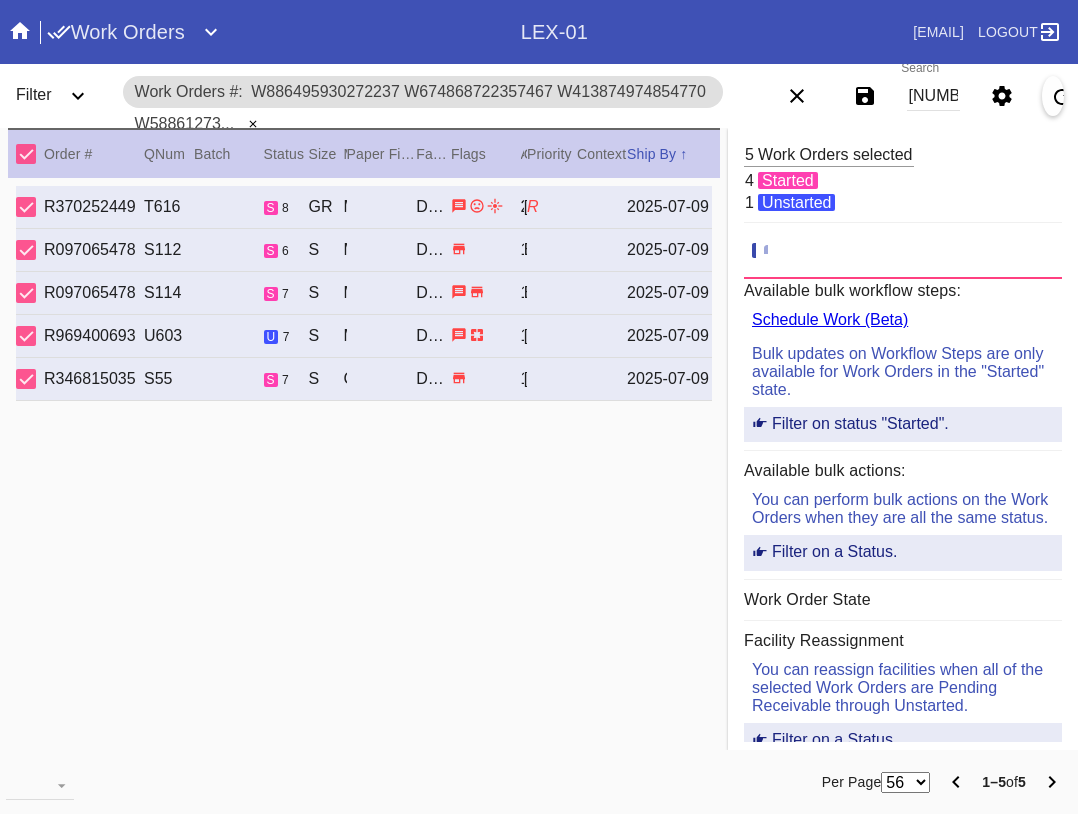 click at bounding box center (26, 154) 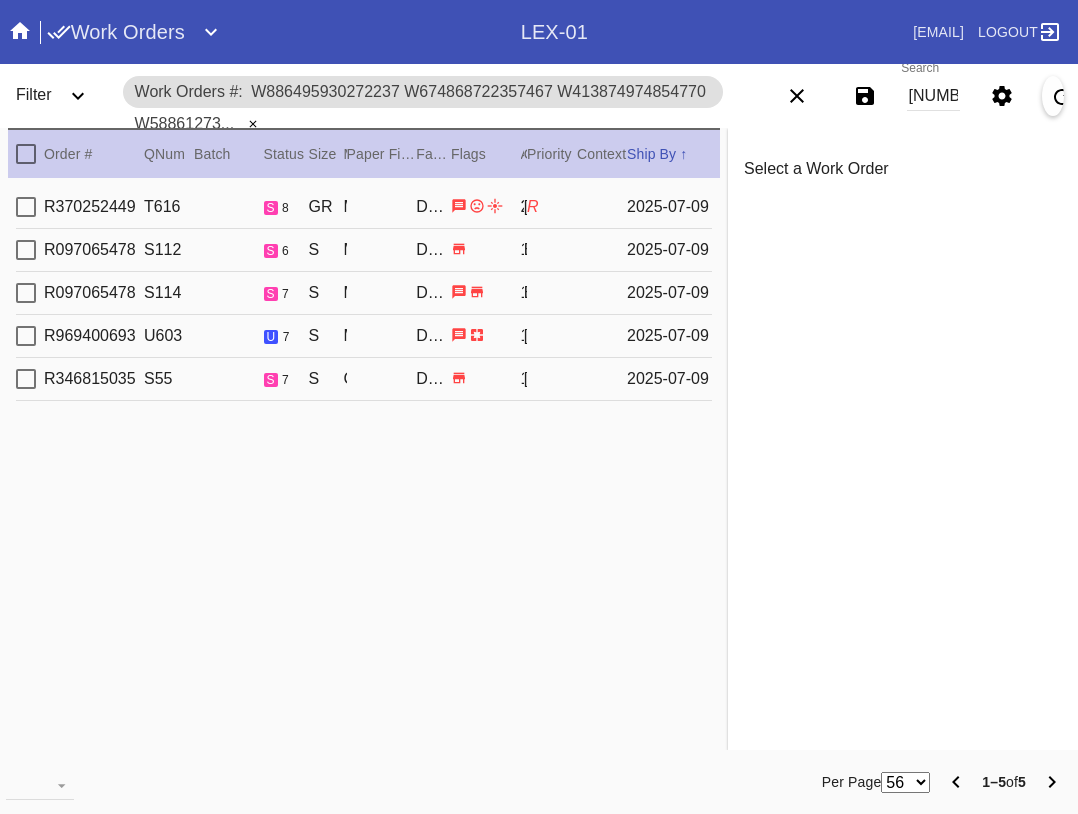 click at bounding box center (26, 207) 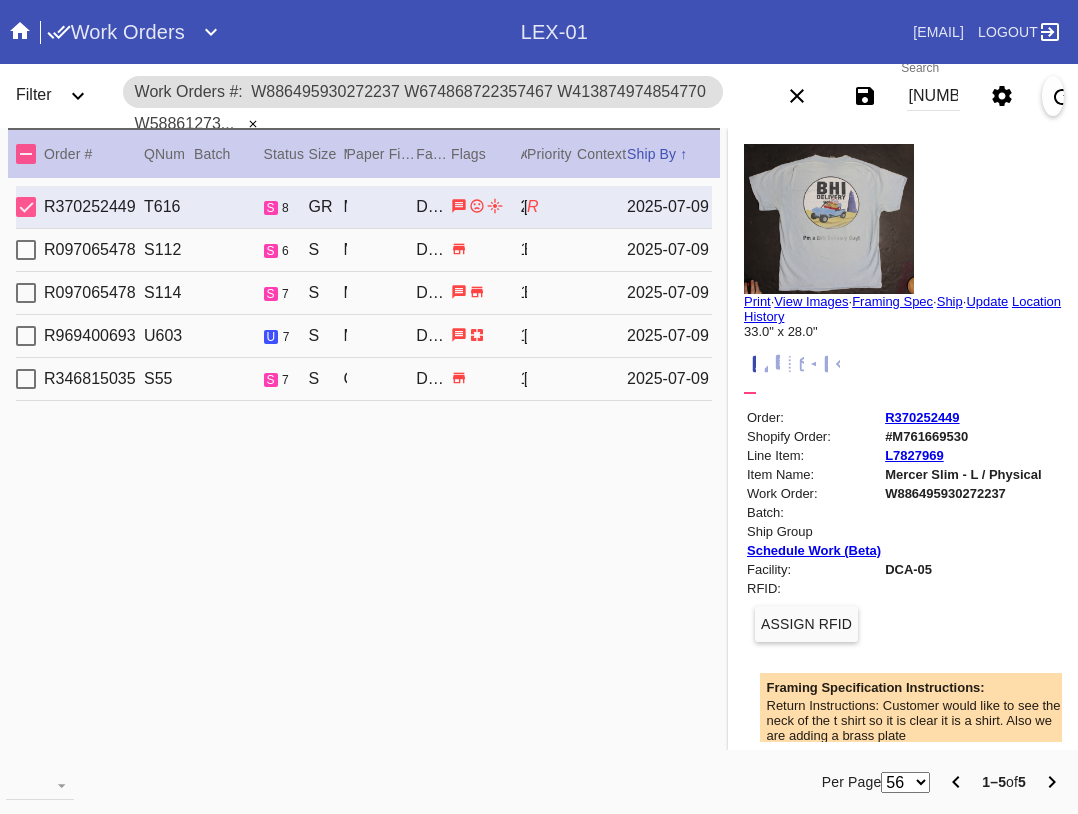 click on "Print" at bounding box center [757, 301] 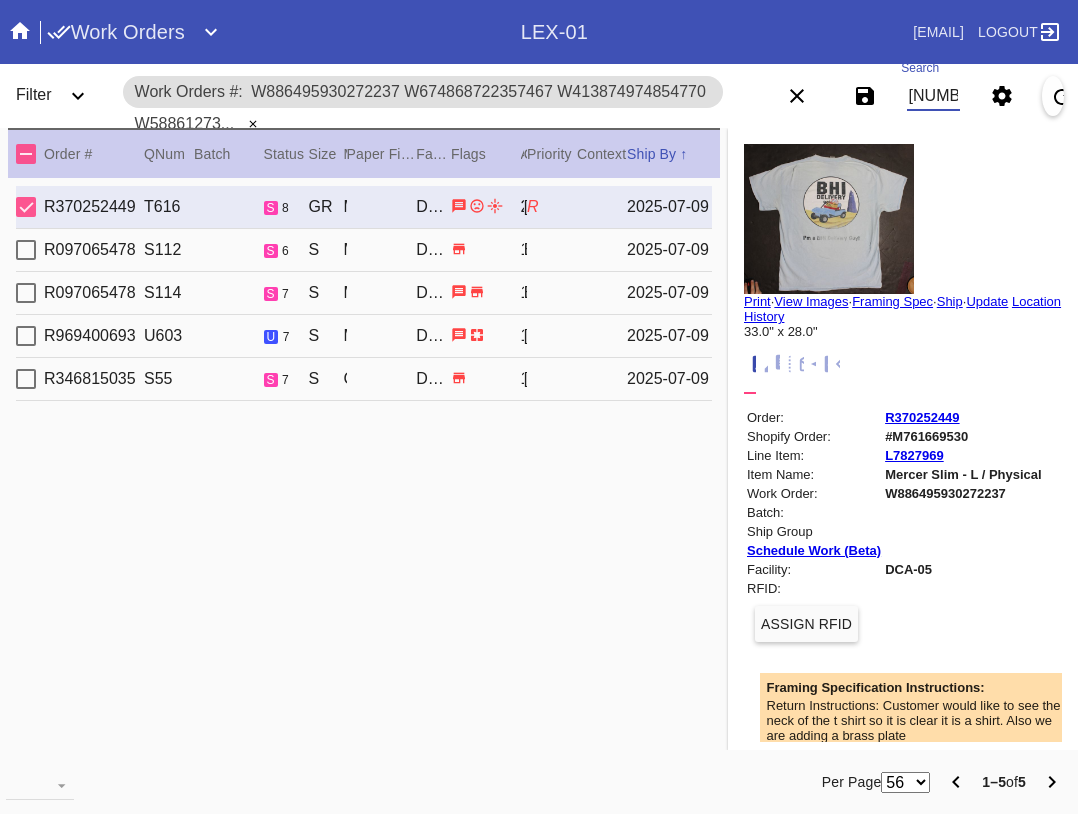 click on "[NUMBER] [NUMBER] [NUMBER] [NUMBER] [NUMBER]" at bounding box center [933, 96] 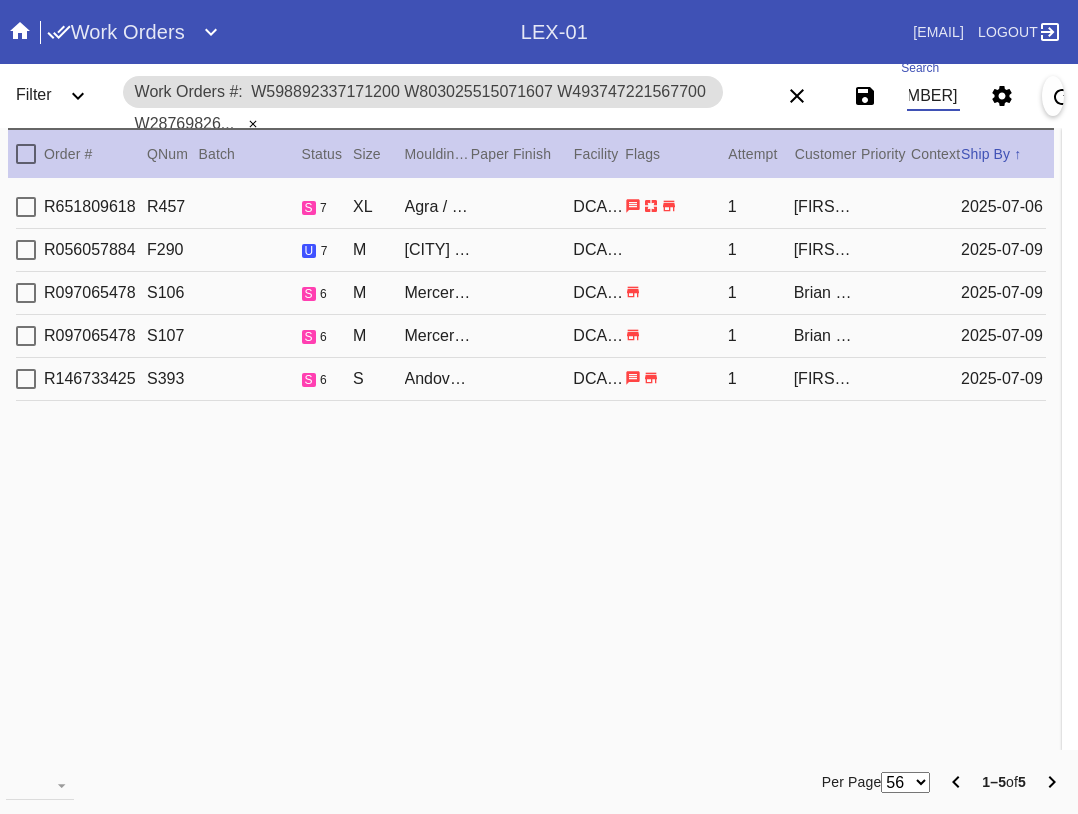 click at bounding box center [26, 154] 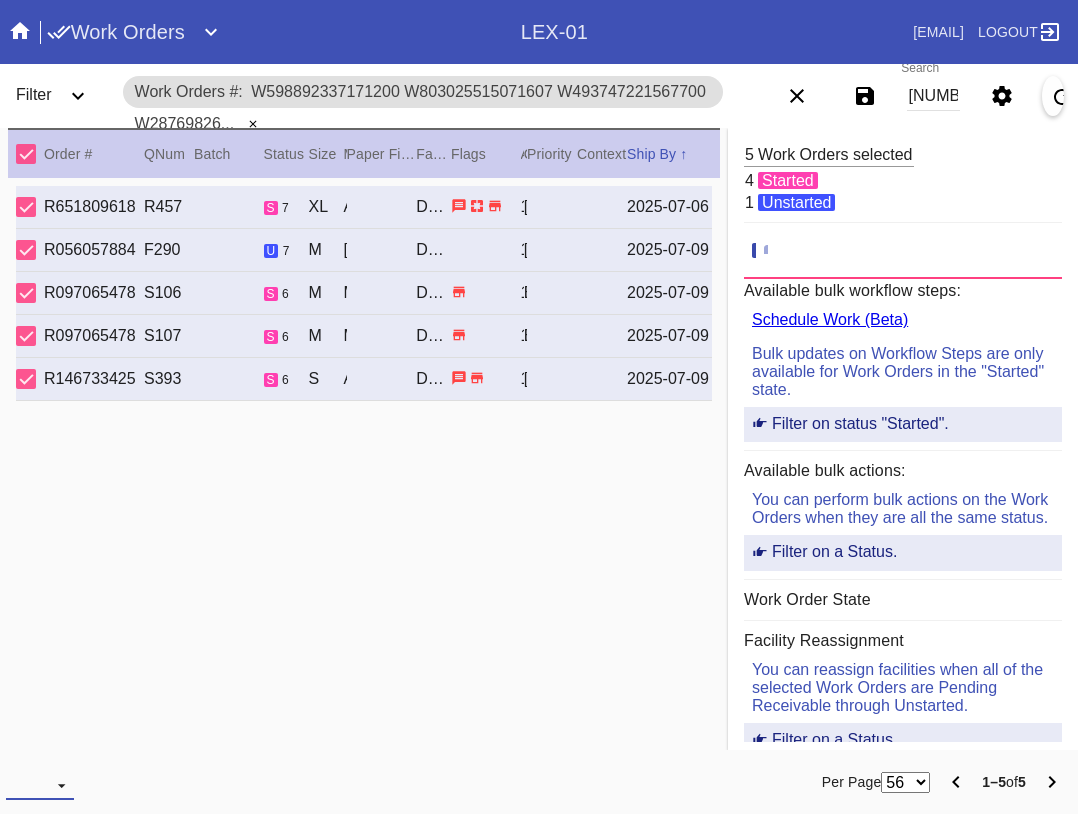 click at bounding box center [40, 785] 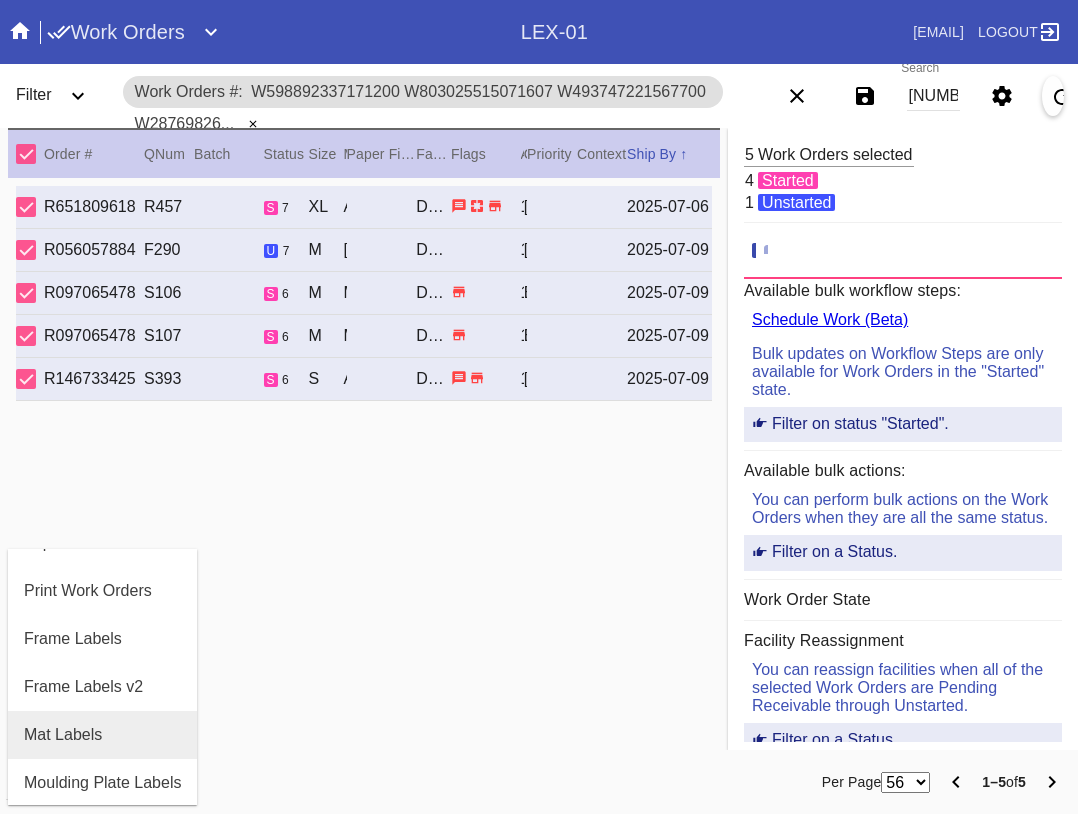 scroll, scrollTop: 100, scrollLeft: 0, axis: vertical 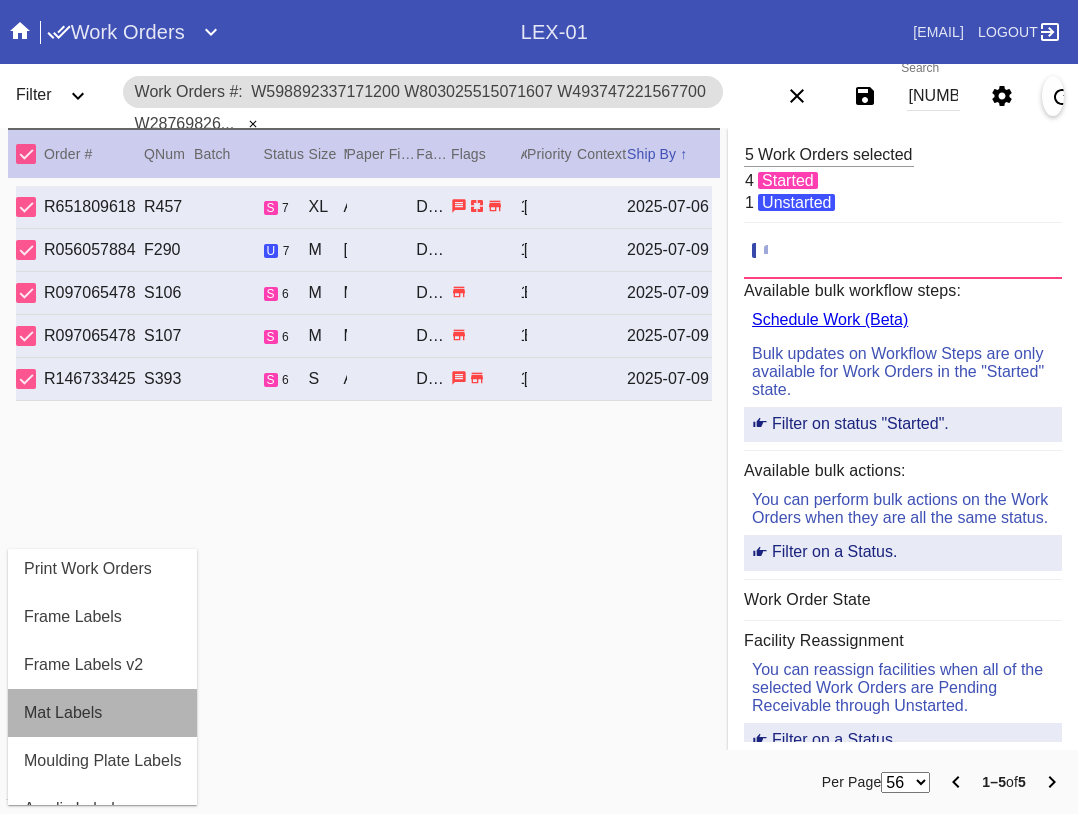 click on "Mat Labels" at bounding box center [102, 713] 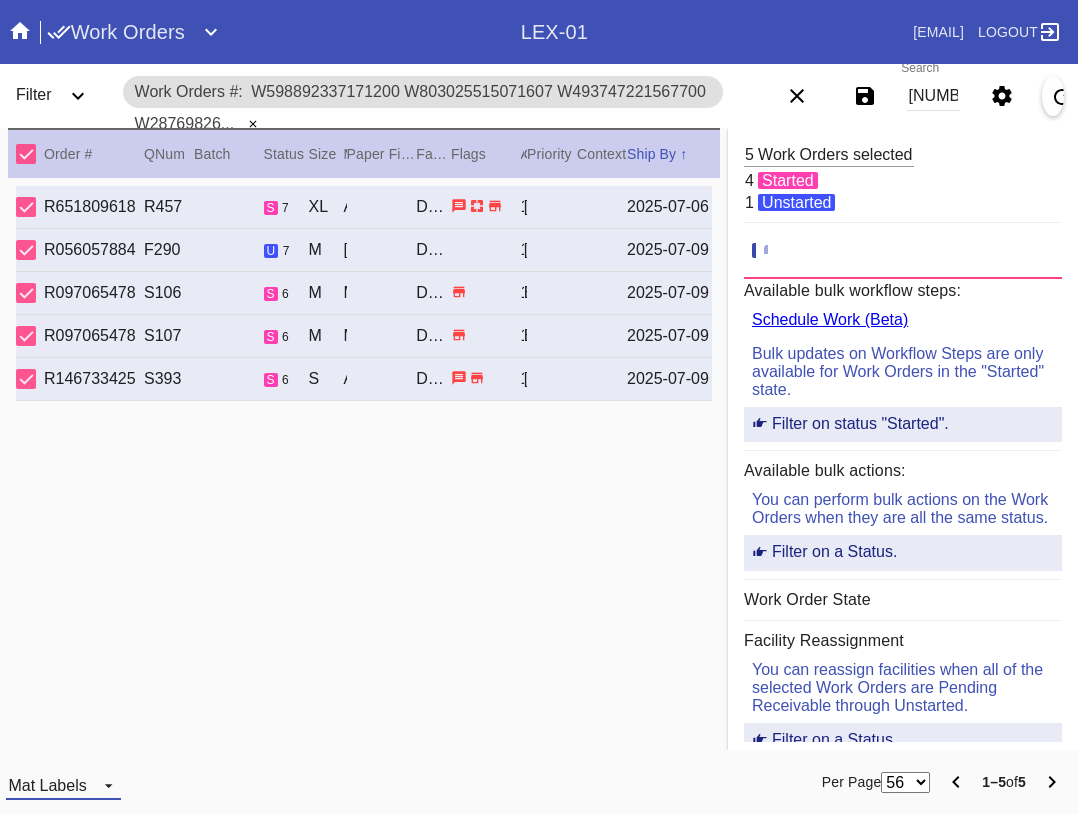 click on "Mat Labels" at bounding box center (63, 785) 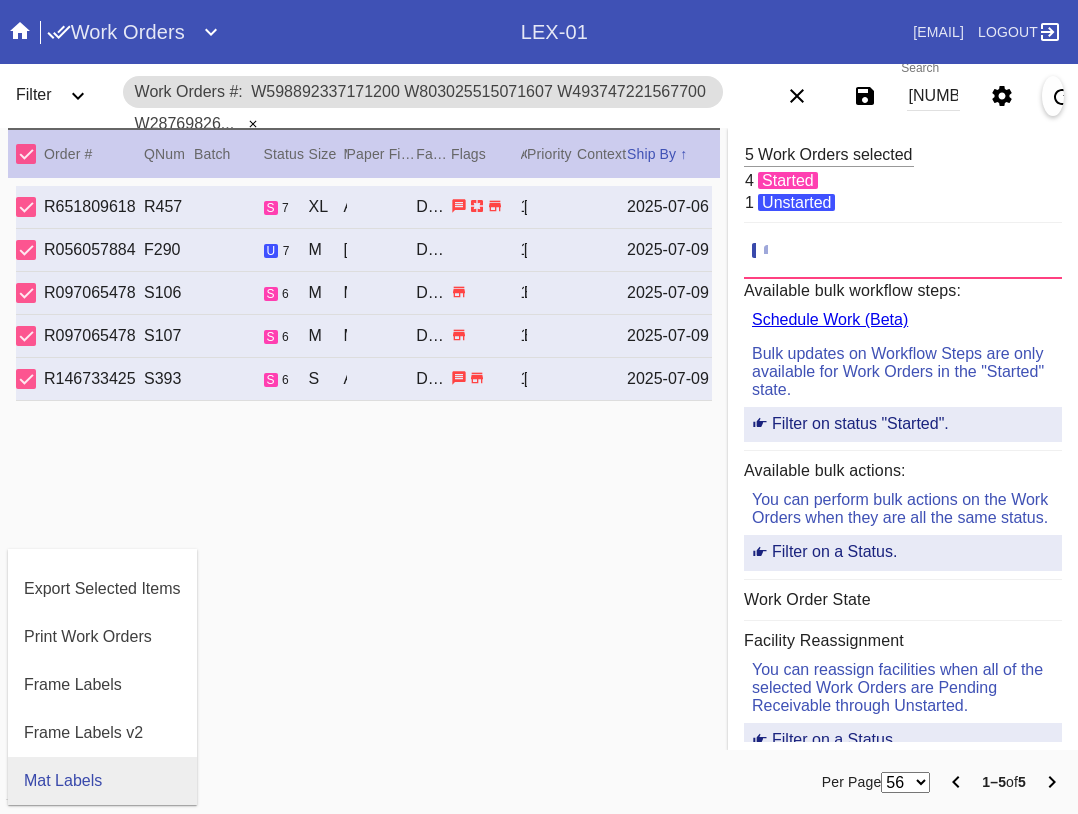 scroll, scrollTop: 432, scrollLeft: 0, axis: vertical 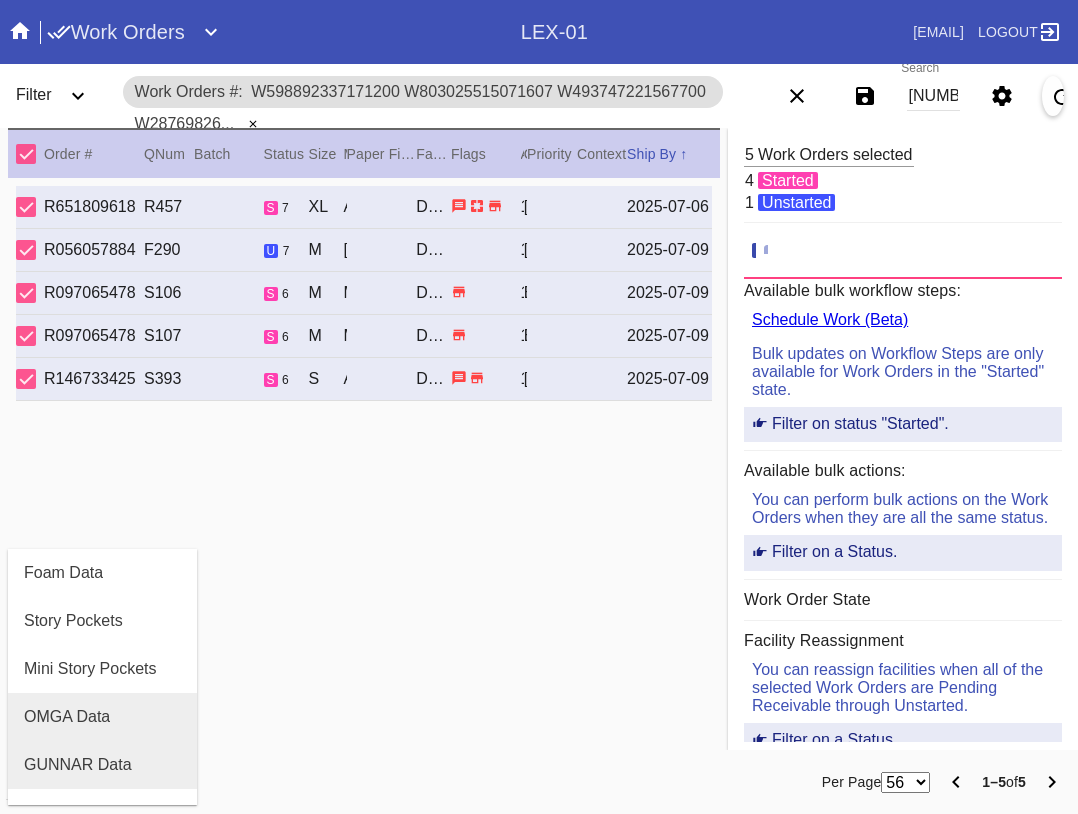 drag, startPoint x: 80, startPoint y: 733, endPoint x: 80, endPoint y: 751, distance: 18 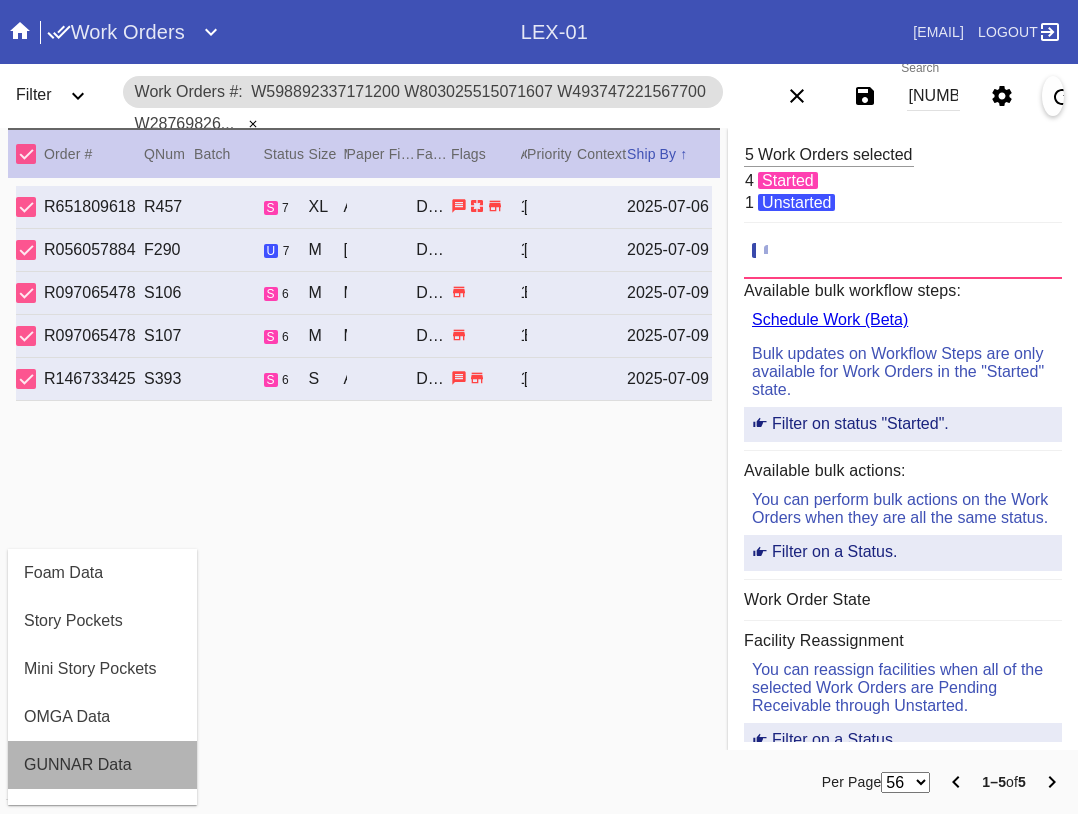 click on "GUNNAR Data" at bounding box center (102, 765) 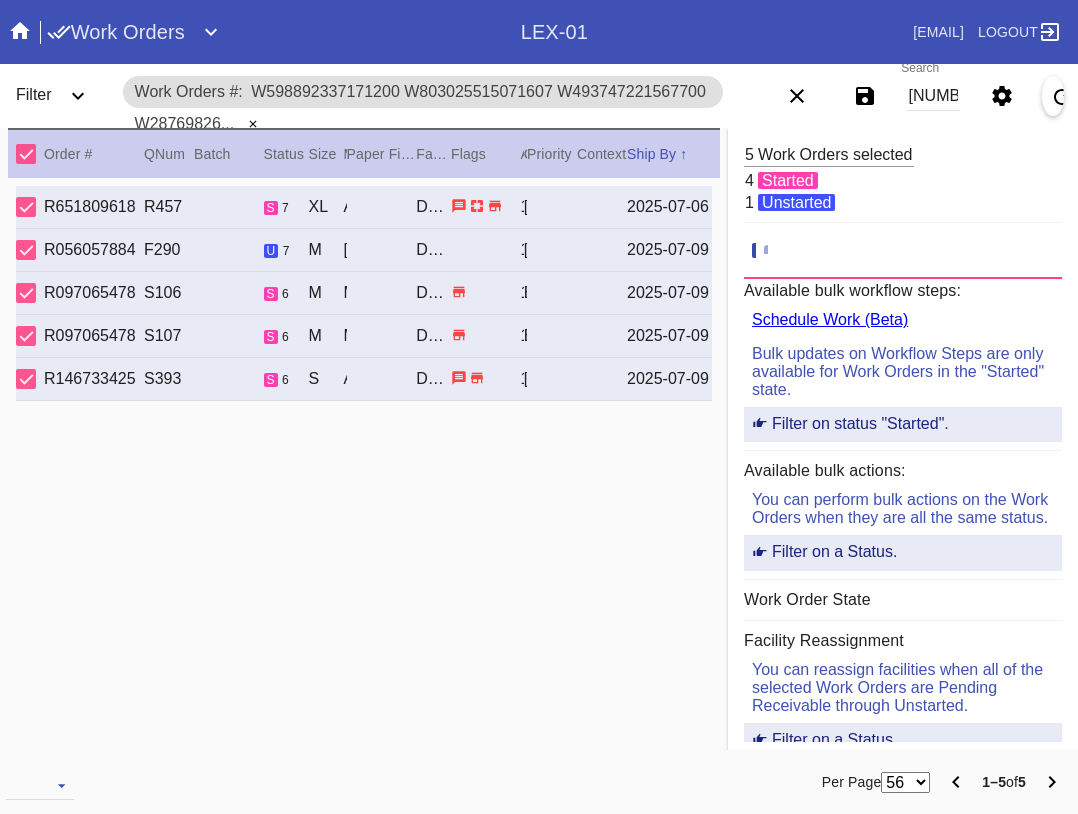 click on "[NUMBER] [NUMBER] [NUMBER] [NUMBER] [NUMBER]" at bounding box center (933, 96) 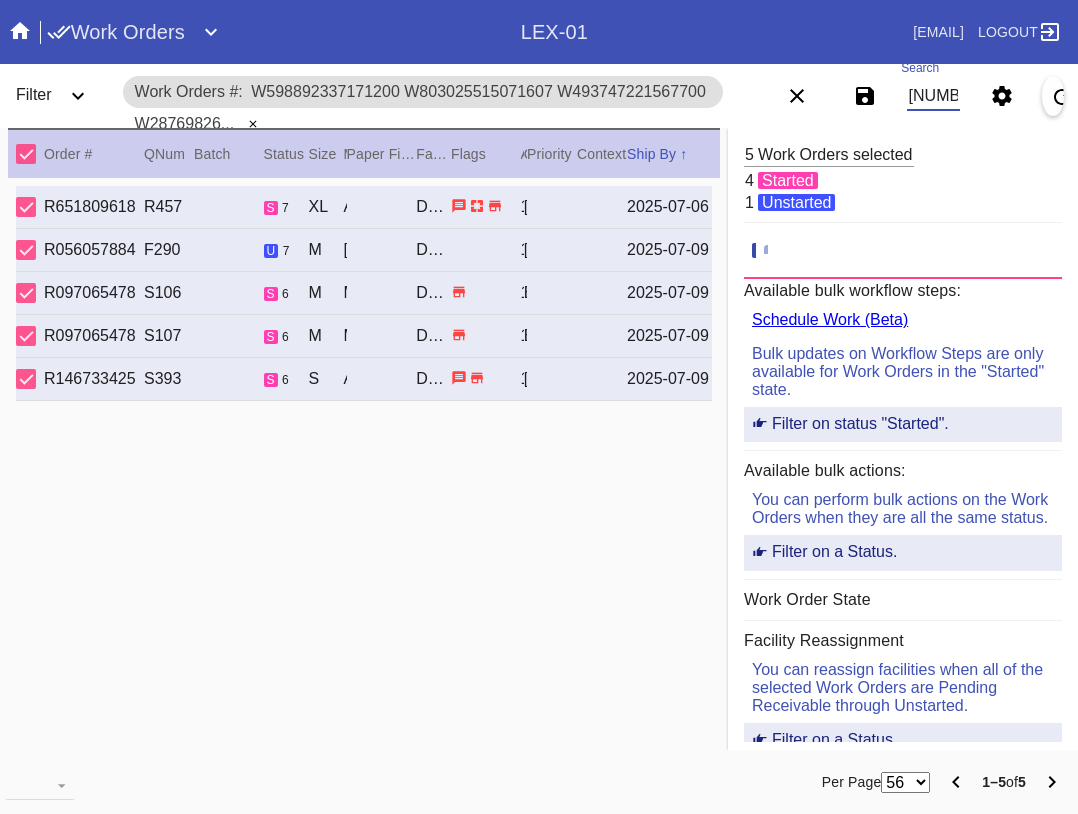 click on "[NUMBER] [NUMBER] [NUMBER] [NUMBER] [NUMBER]" at bounding box center [933, 96] 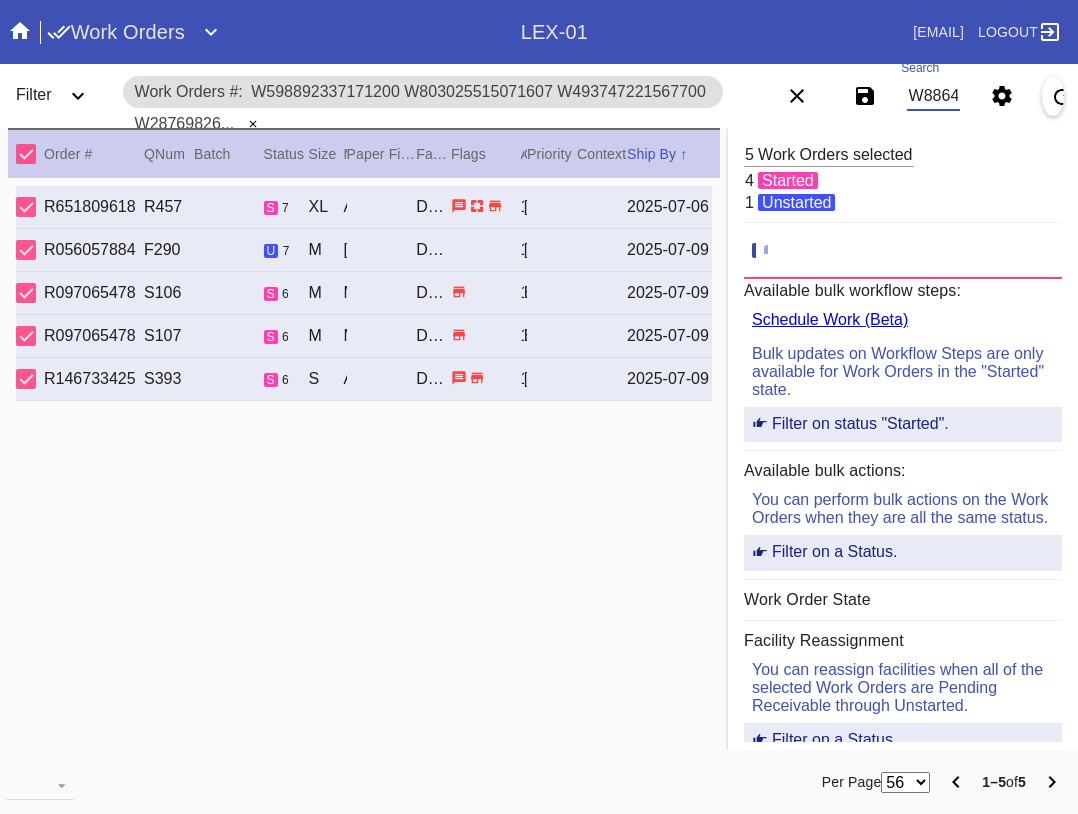 scroll, scrollTop: 0, scrollLeft: 864, axis: horizontal 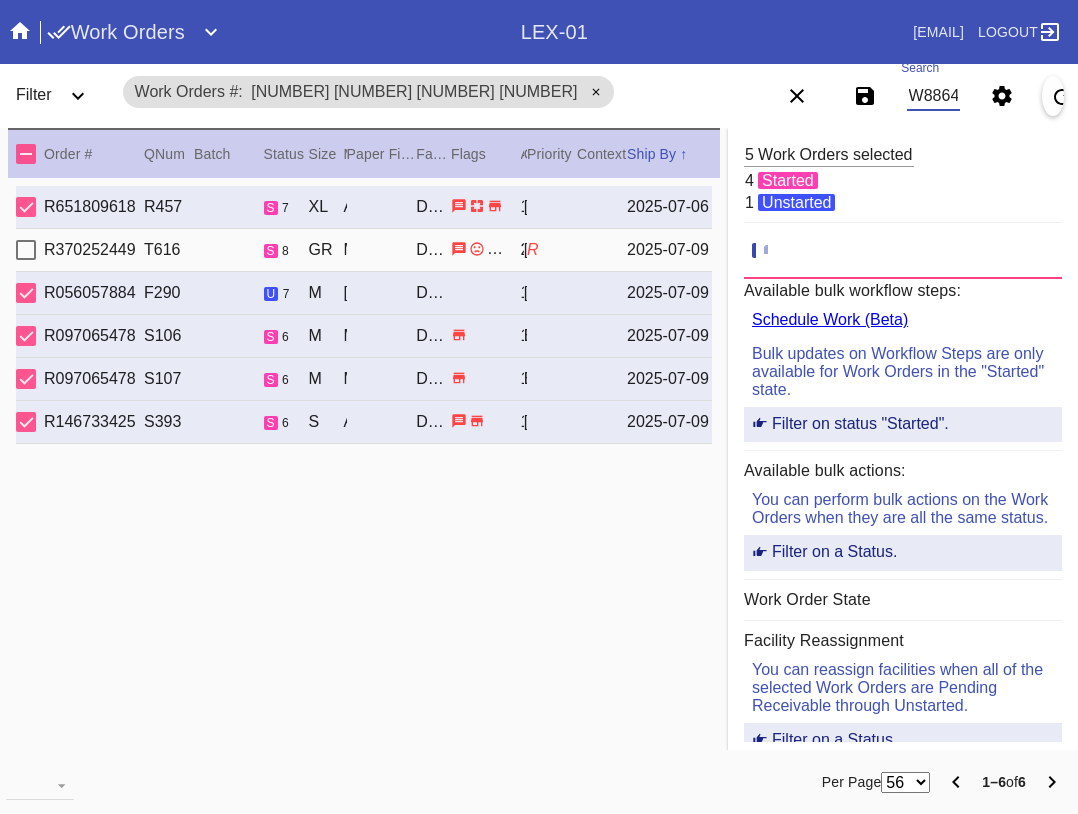 click on "W886495930272237 W598892337171200 W803025515071607 W493747221567700 W287698265562036 W288173098285738" at bounding box center [933, 96] 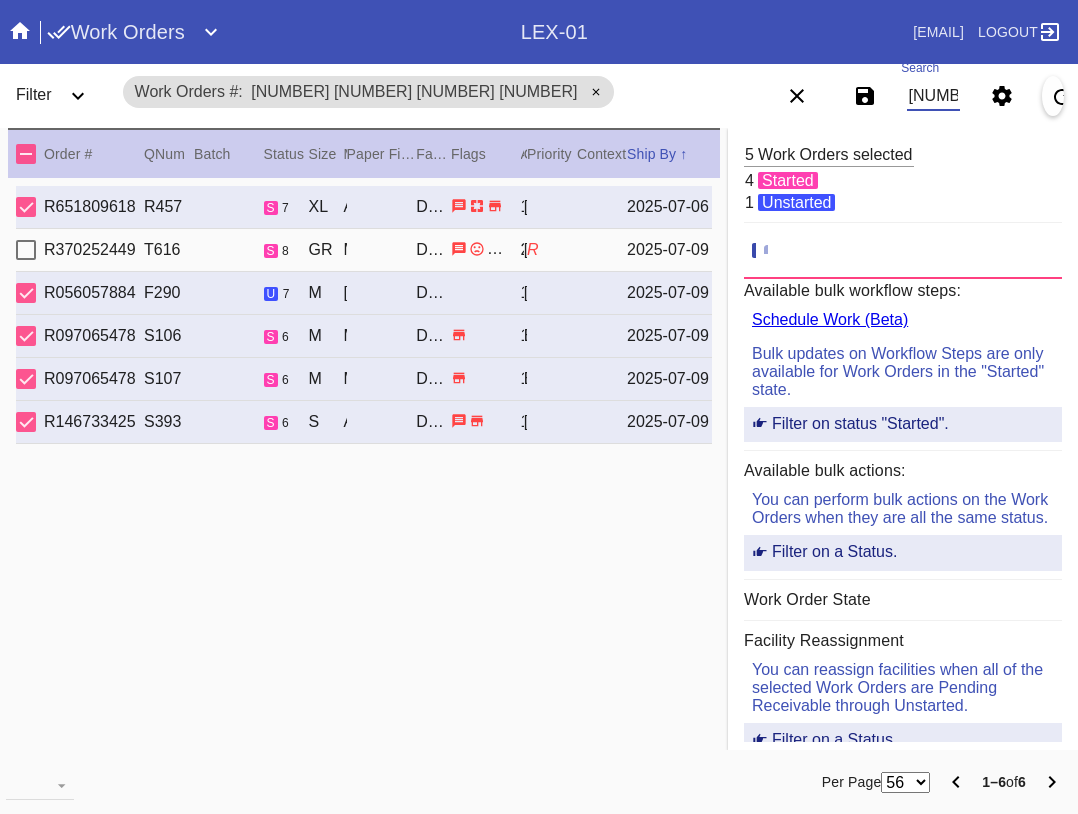 scroll, scrollTop: 0, scrollLeft: 1017, axis: horizontal 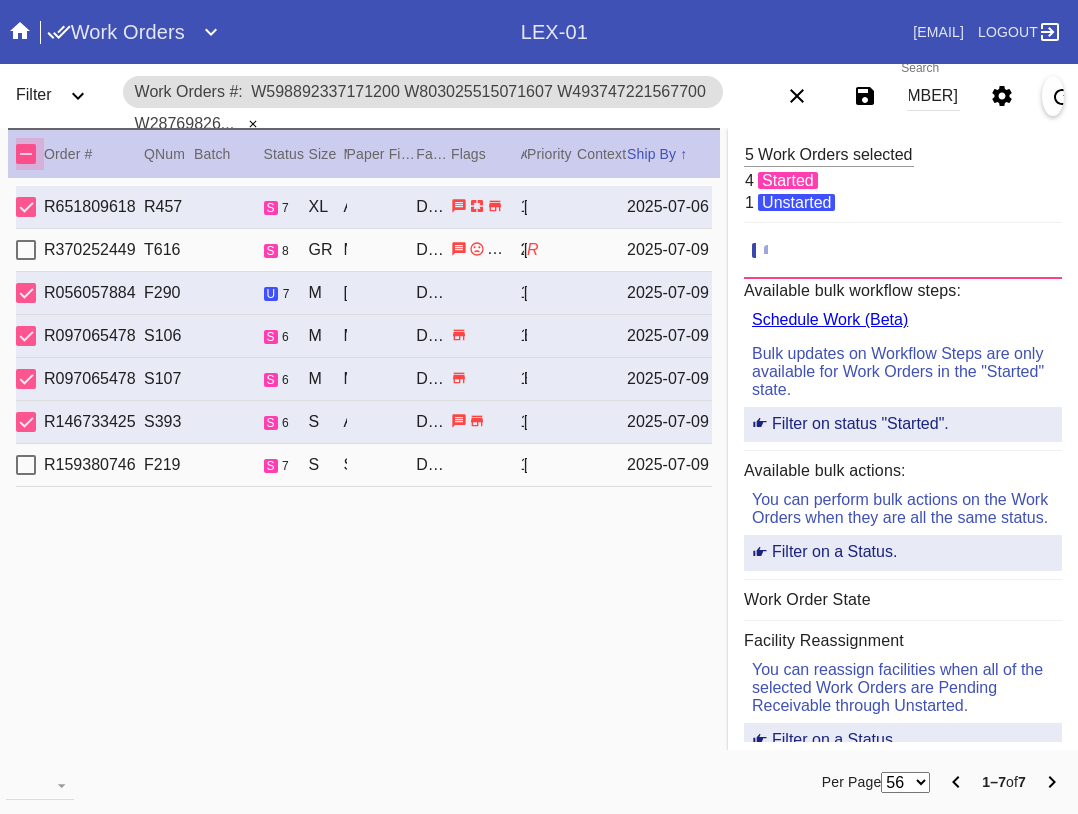 click at bounding box center [26, 154] 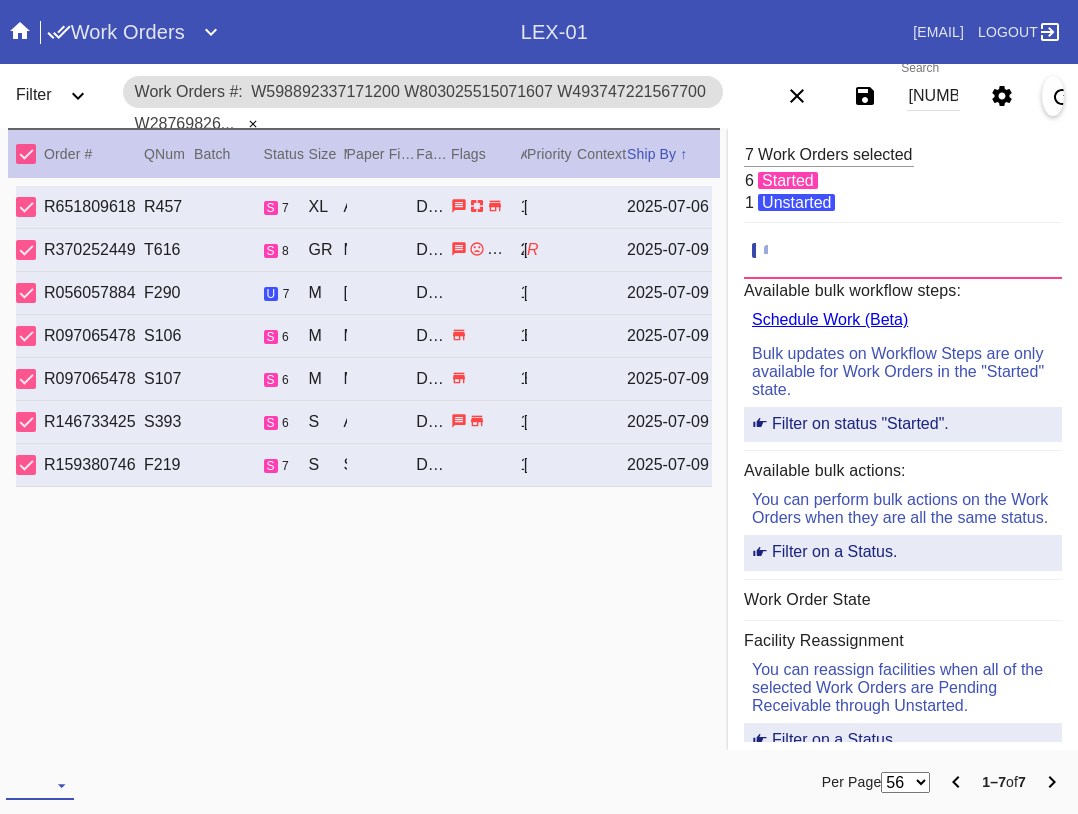 click at bounding box center (40, 785) 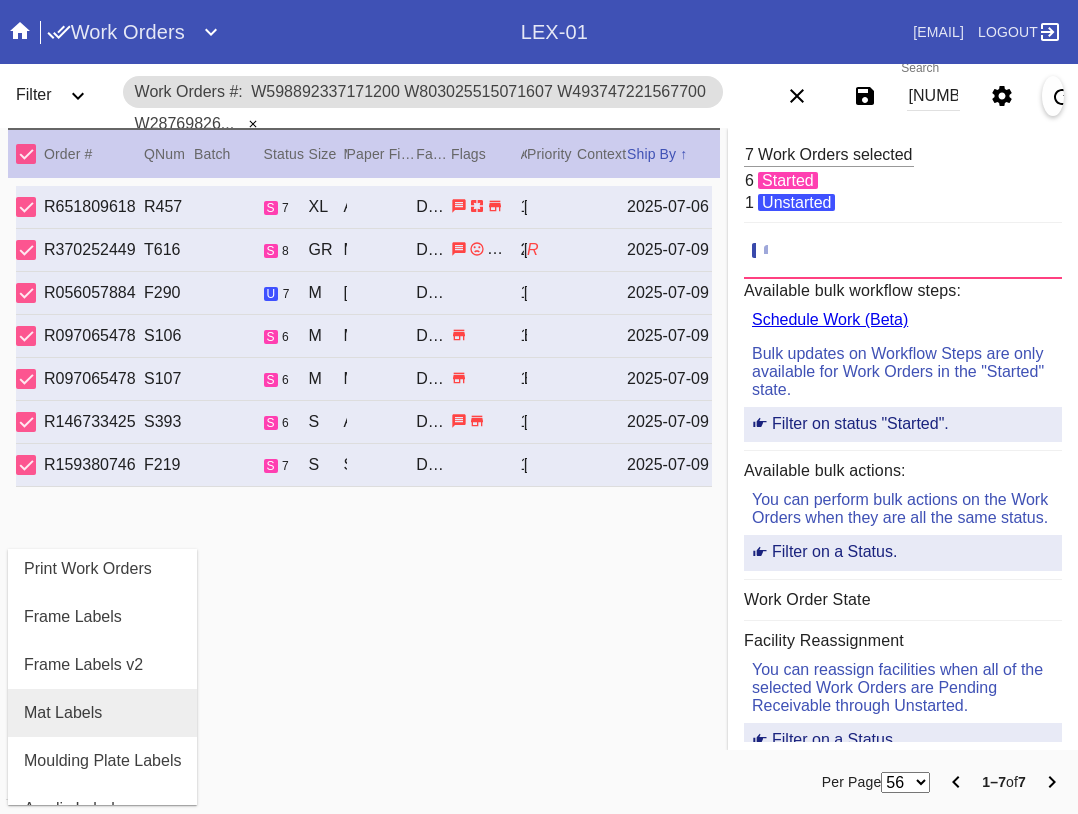 click on "Mat Labels" at bounding box center (63, 713) 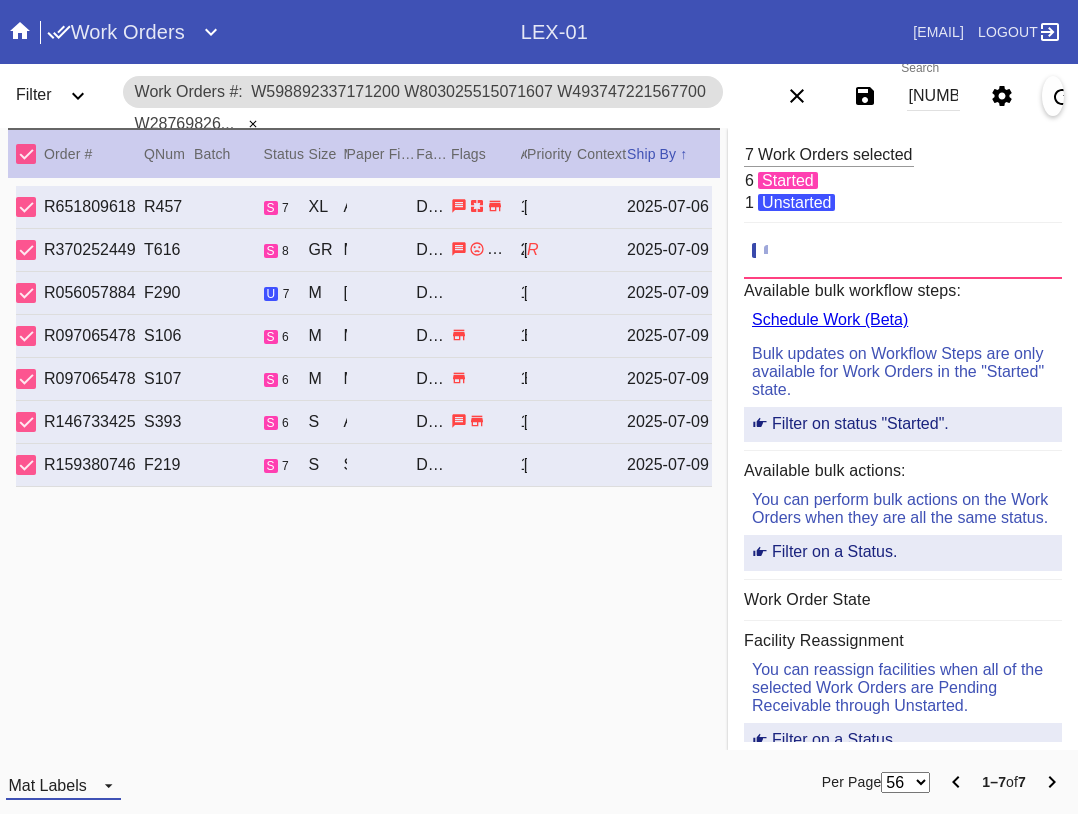 drag, startPoint x: 59, startPoint y: 776, endPoint x: 78, endPoint y: 763, distance: 23.021729 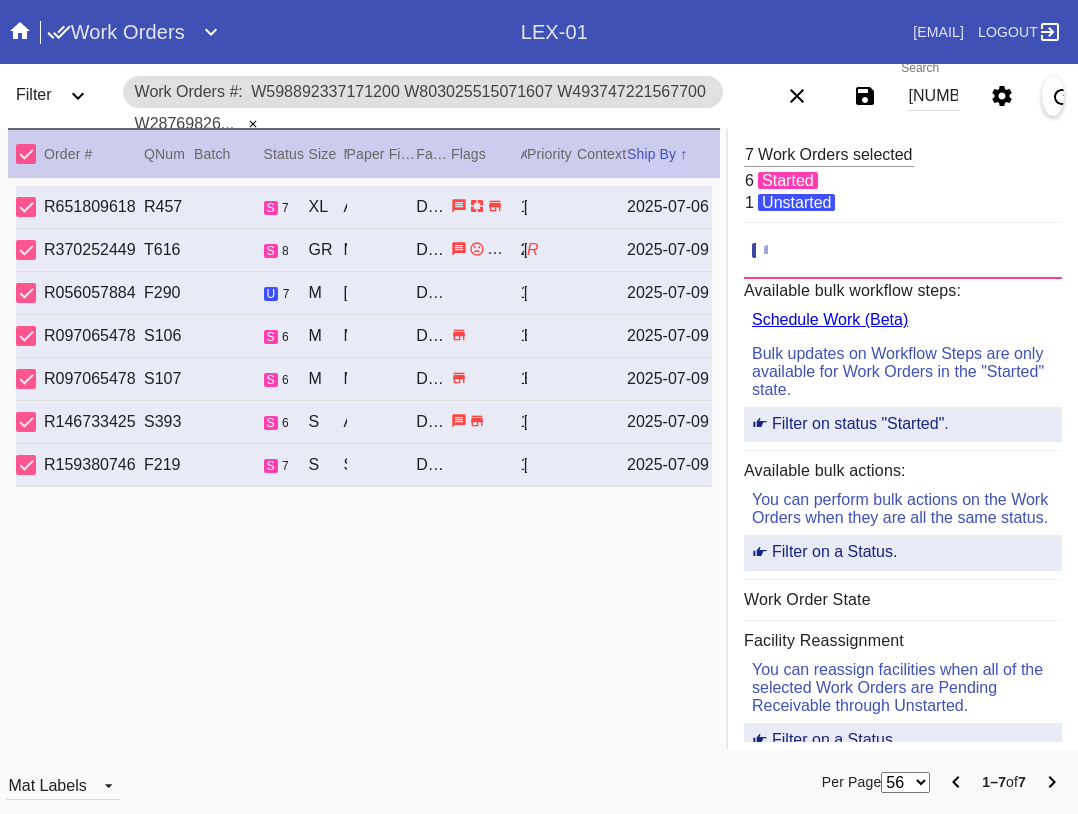 scroll, scrollTop: 32, scrollLeft: 0, axis: vertical 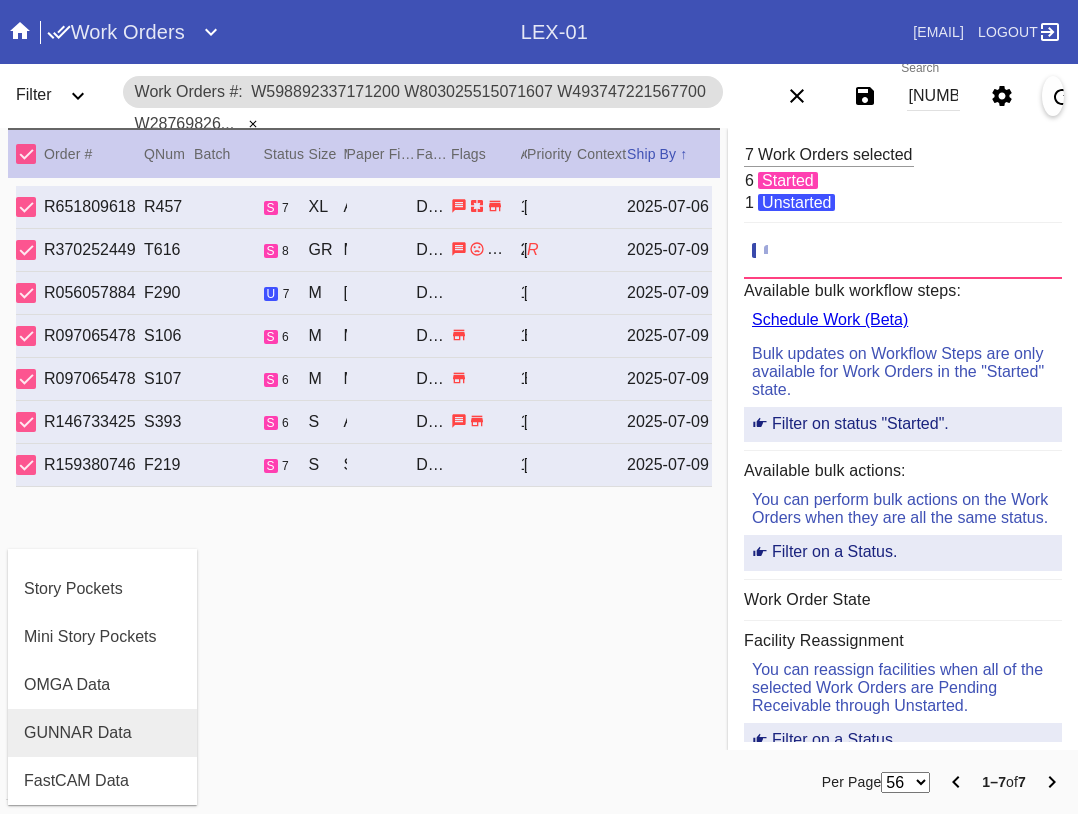 click on "GUNNAR Data" at bounding box center [102, 733] 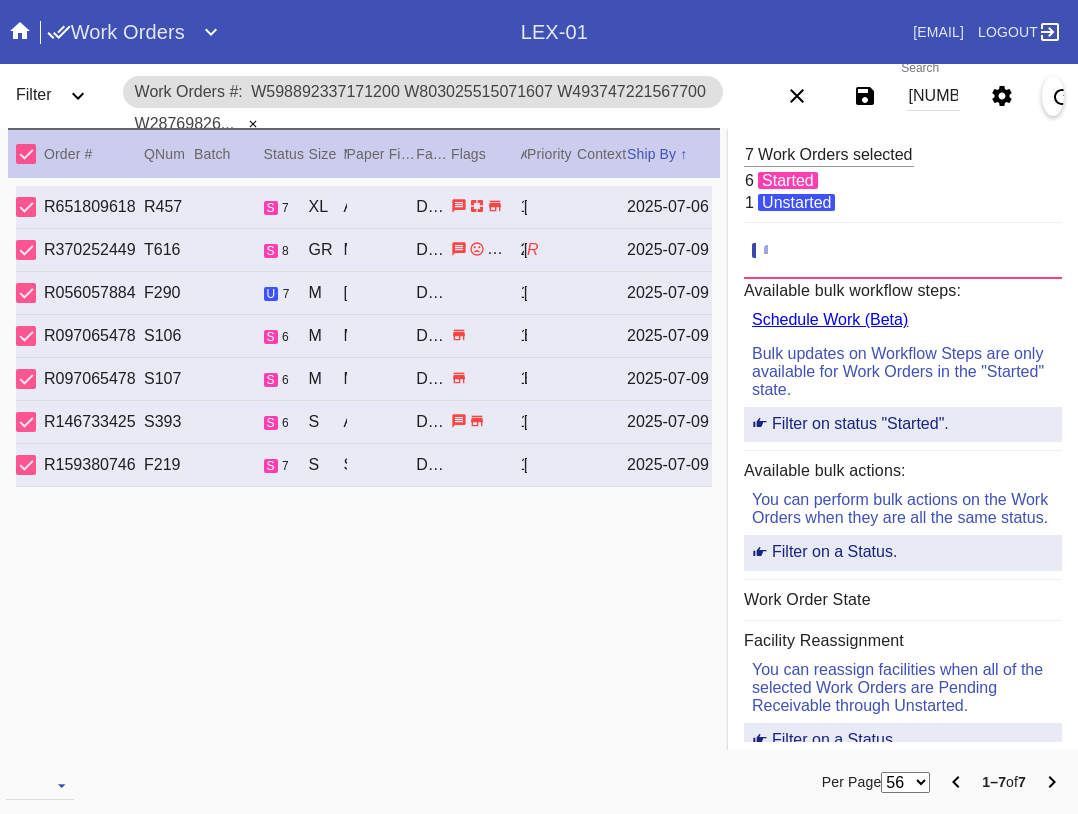 click on "[NUMBER] [NUMBER] [NUMBER] [NUMBER] [NUMBER] [NUMBER] [NUMBER]" at bounding box center [933, 96] 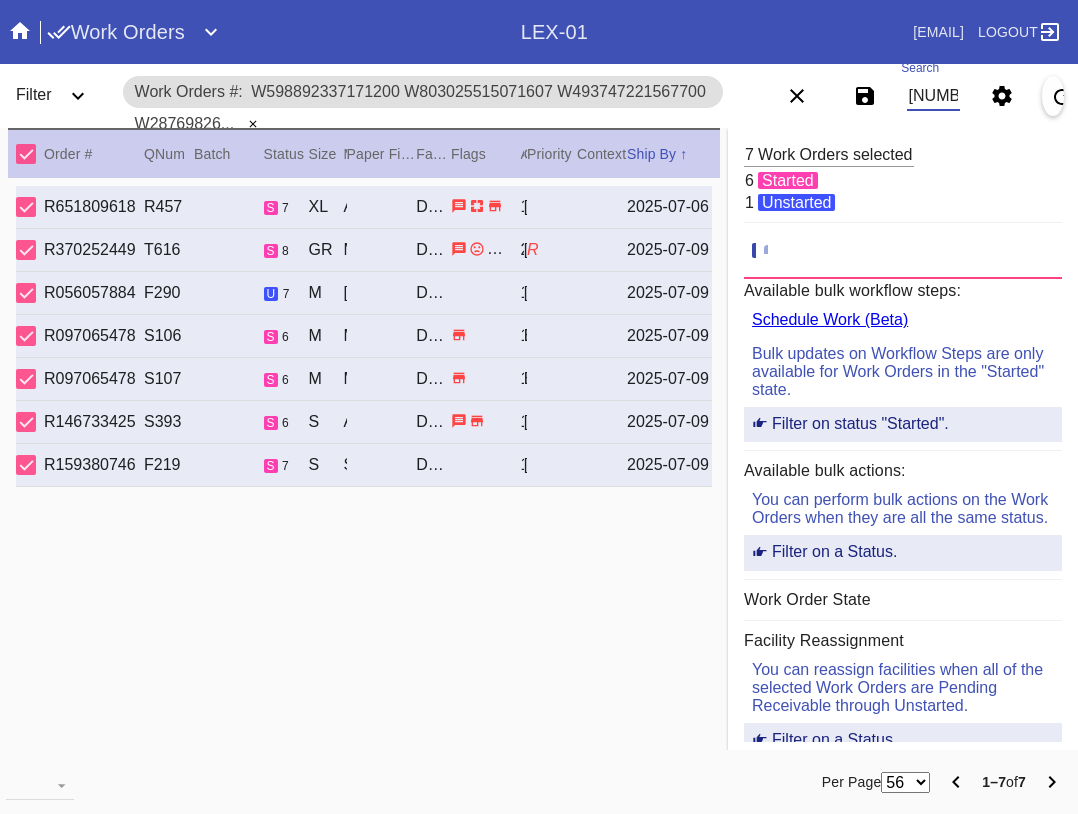 click on "[NUMBER] [NUMBER] [NUMBER] [NUMBER] [NUMBER] [NUMBER] [NUMBER]" at bounding box center (933, 96) 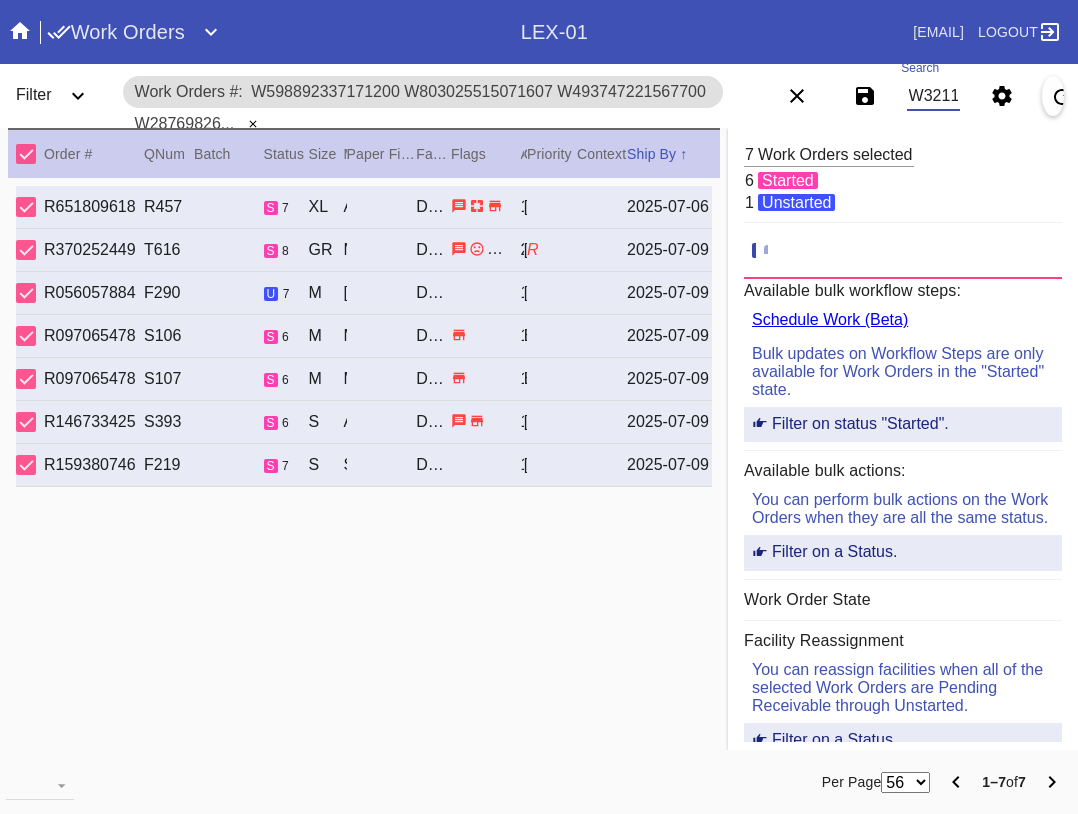 scroll, scrollTop: 0, scrollLeft: 1317, axis: horizontal 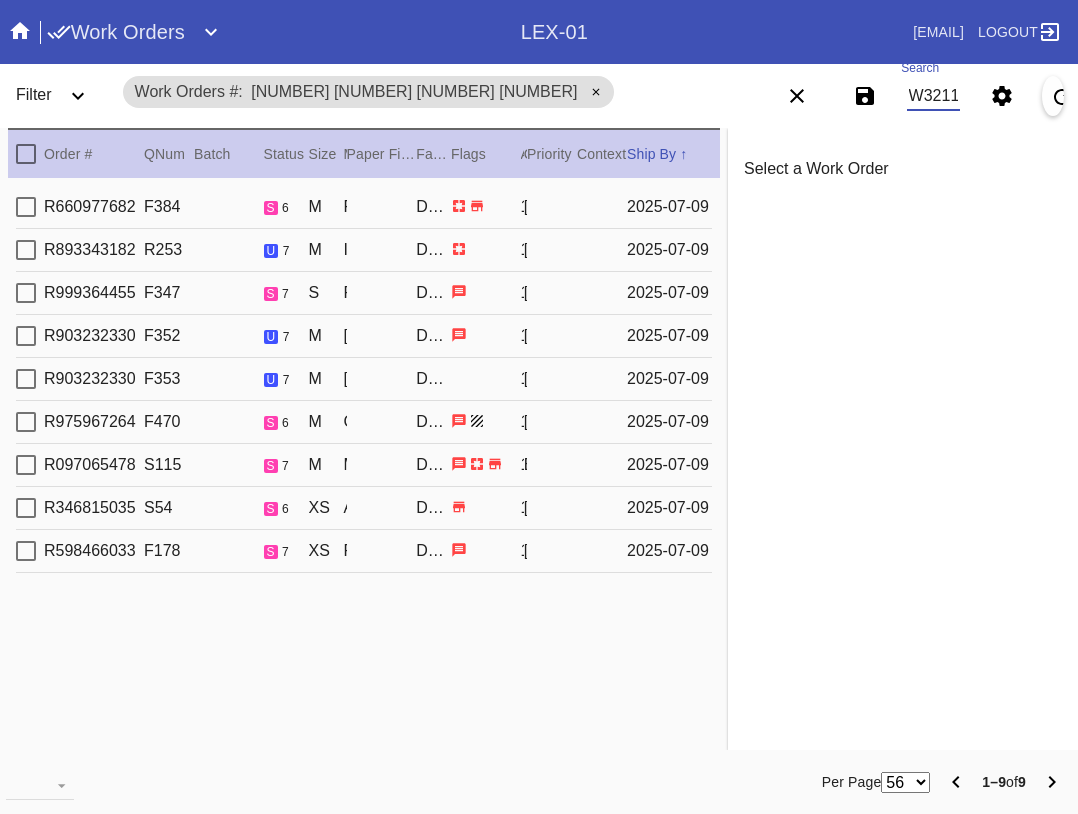 click at bounding box center (26, 154) 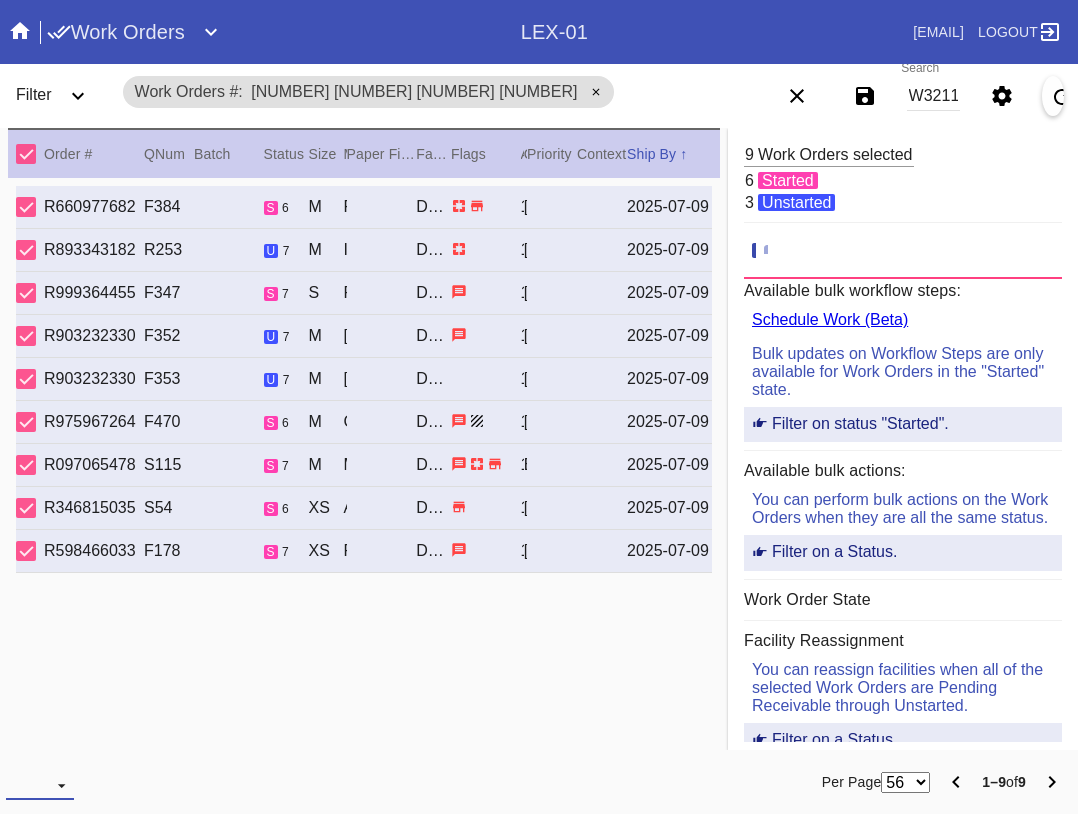 click at bounding box center (40, 785) 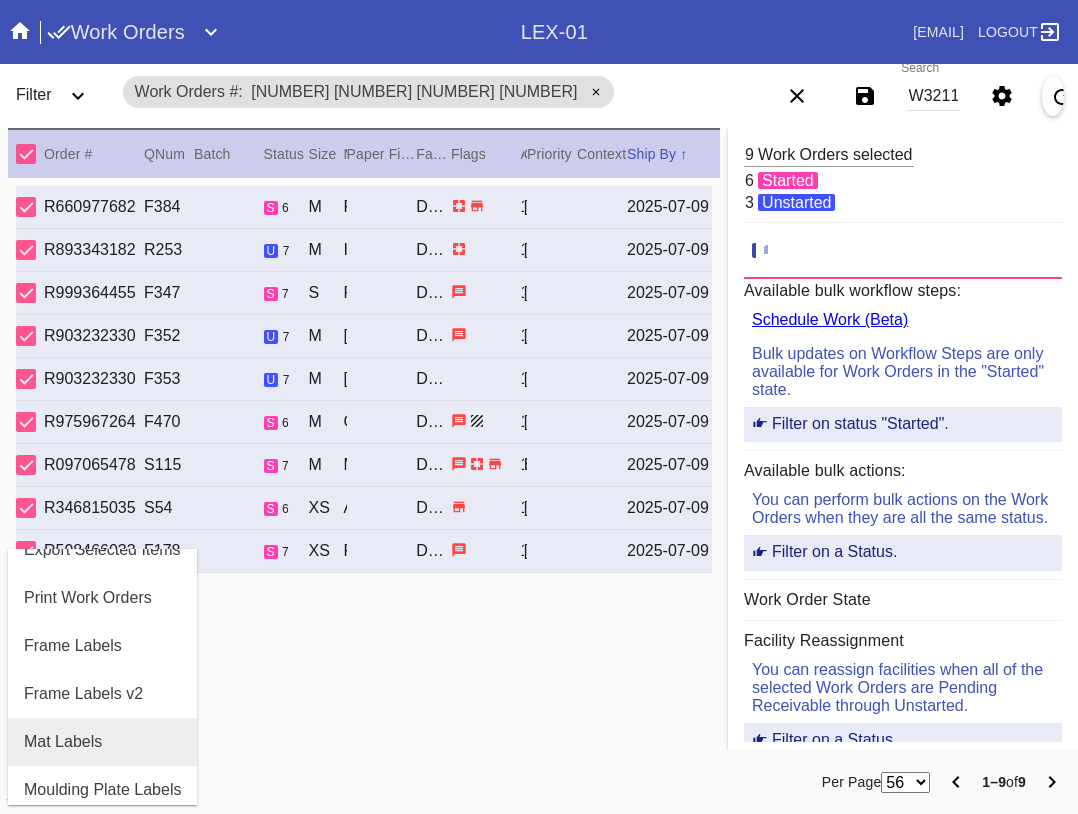 scroll, scrollTop: 100, scrollLeft: 0, axis: vertical 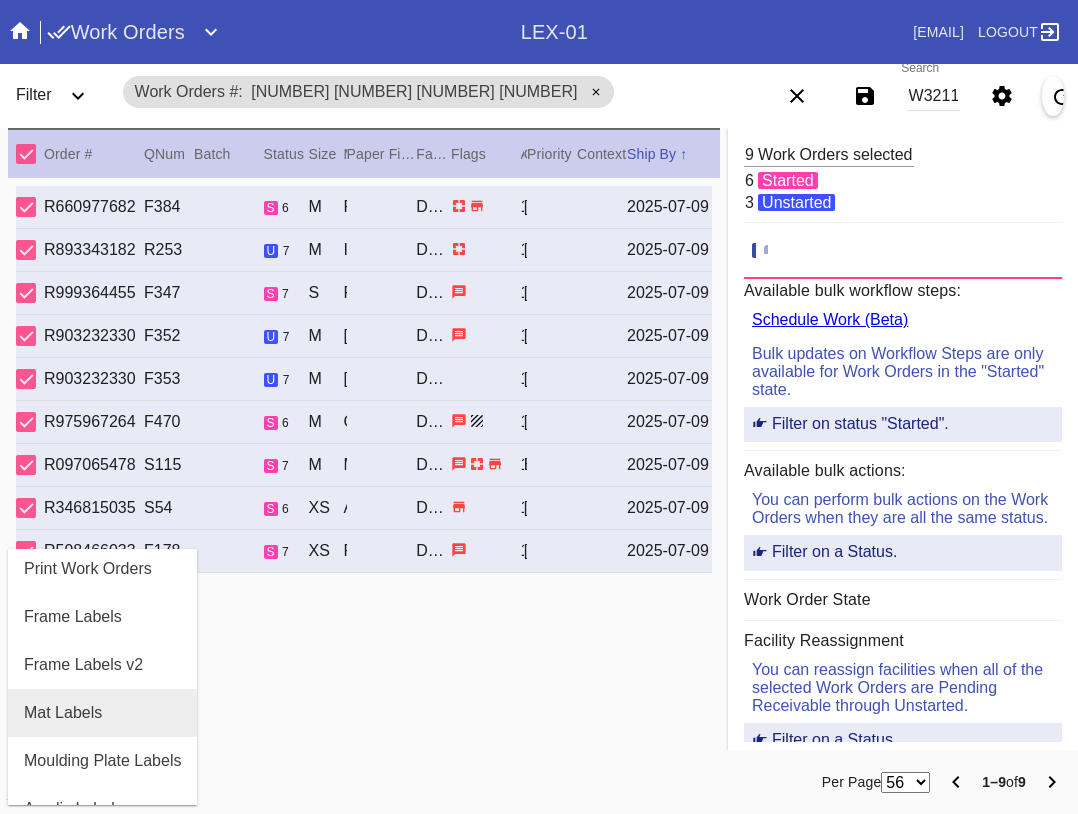 click on "Mat Labels" at bounding box center [63, 713] 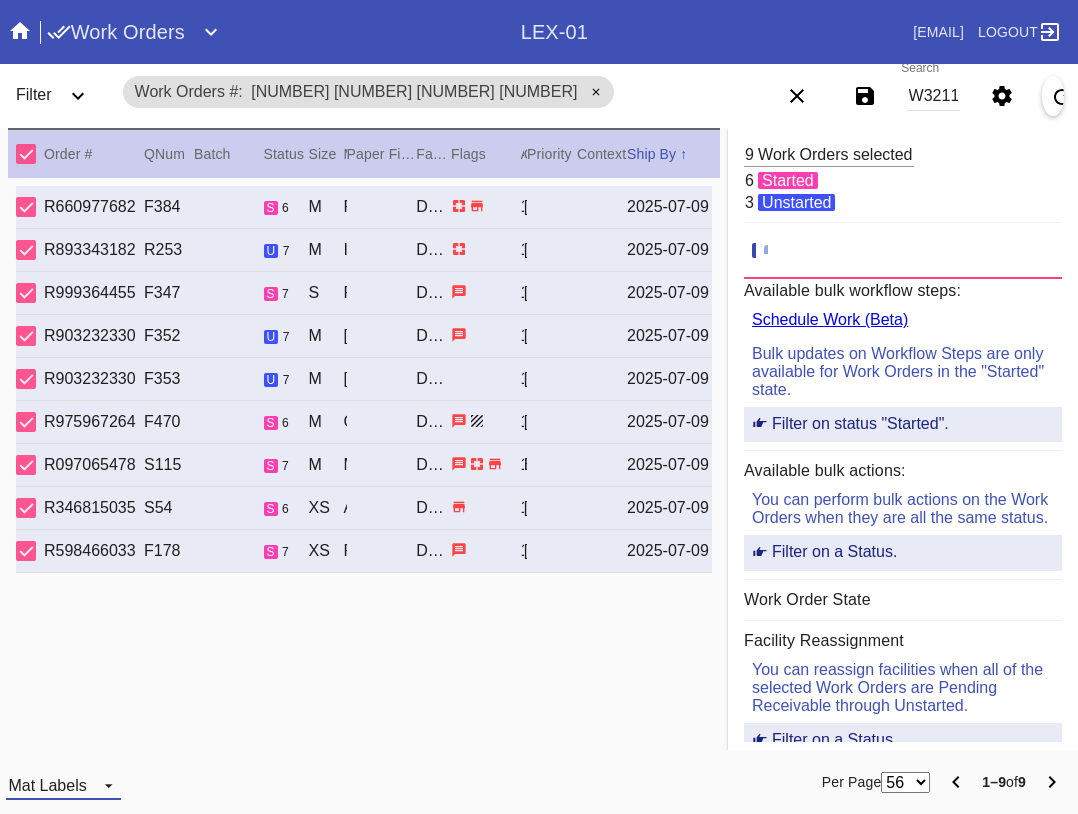 drag, startPoint x: 70, startPoint y: 772, endPoint x: 73, endPoint y: 754, distance: 18.248287 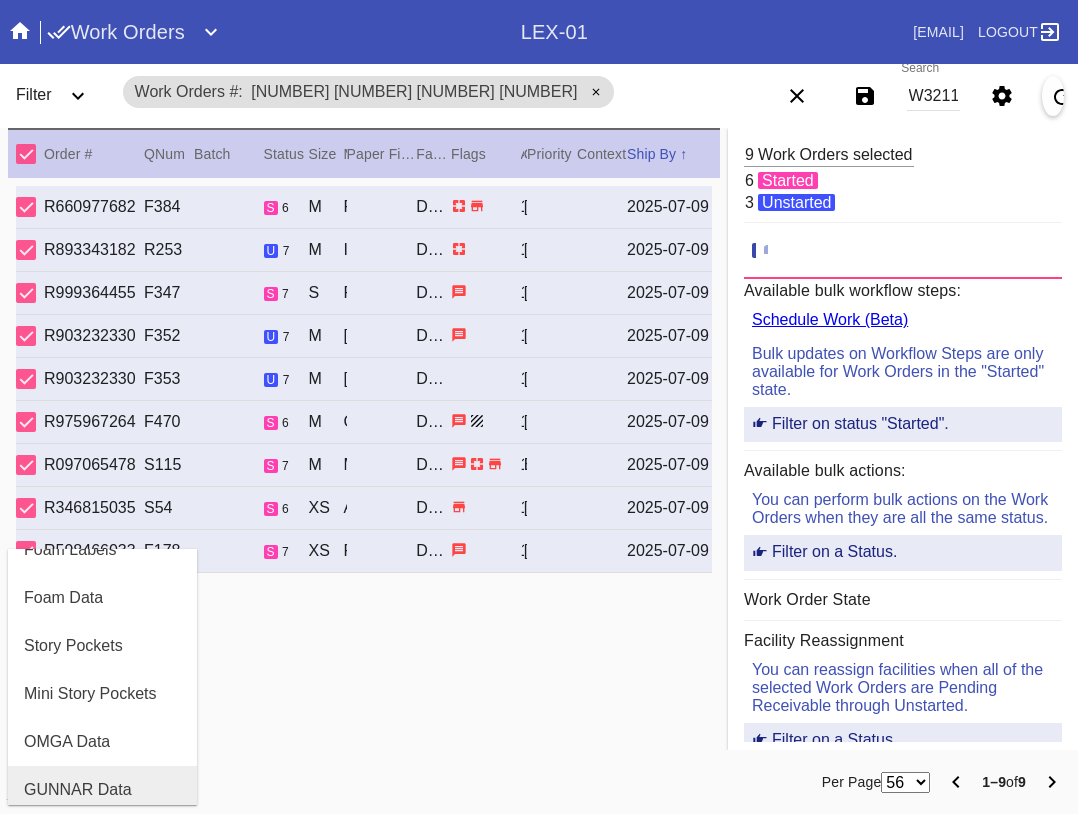 scroll, scrollTop: 464, scrollLeft: 0, axis: vertical 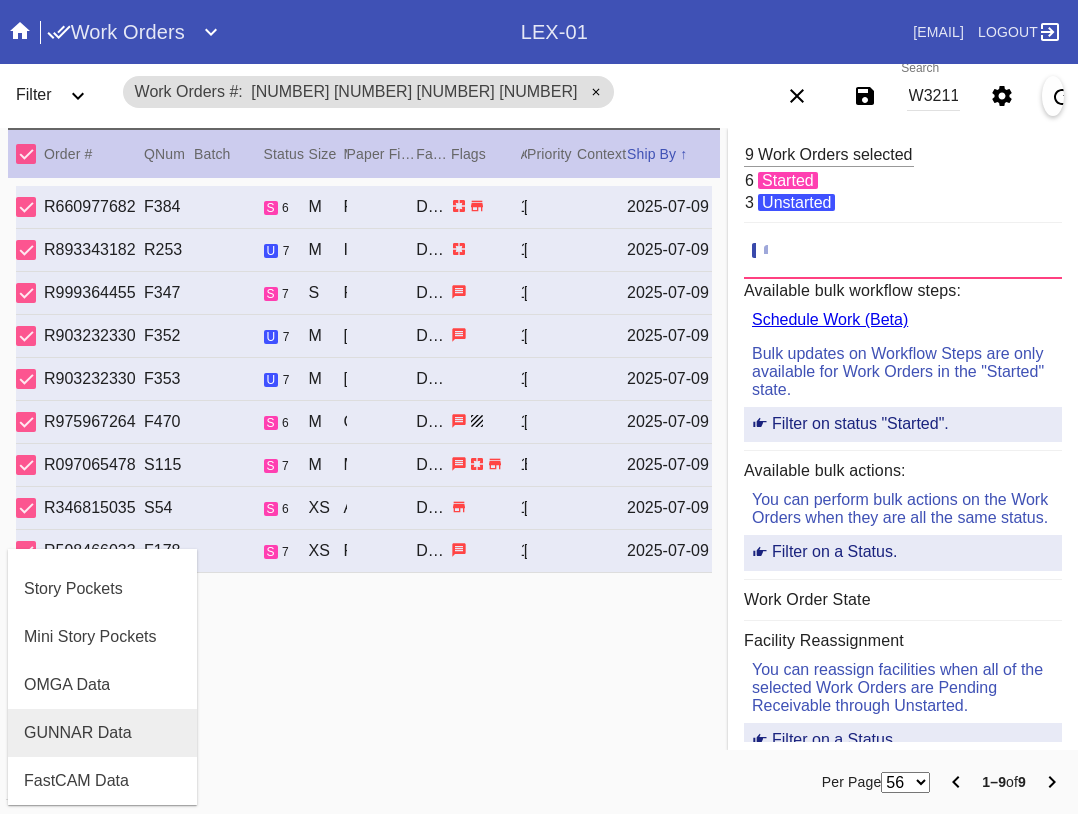 click on "GUNNAR Data" at bounding box center [78, 733] 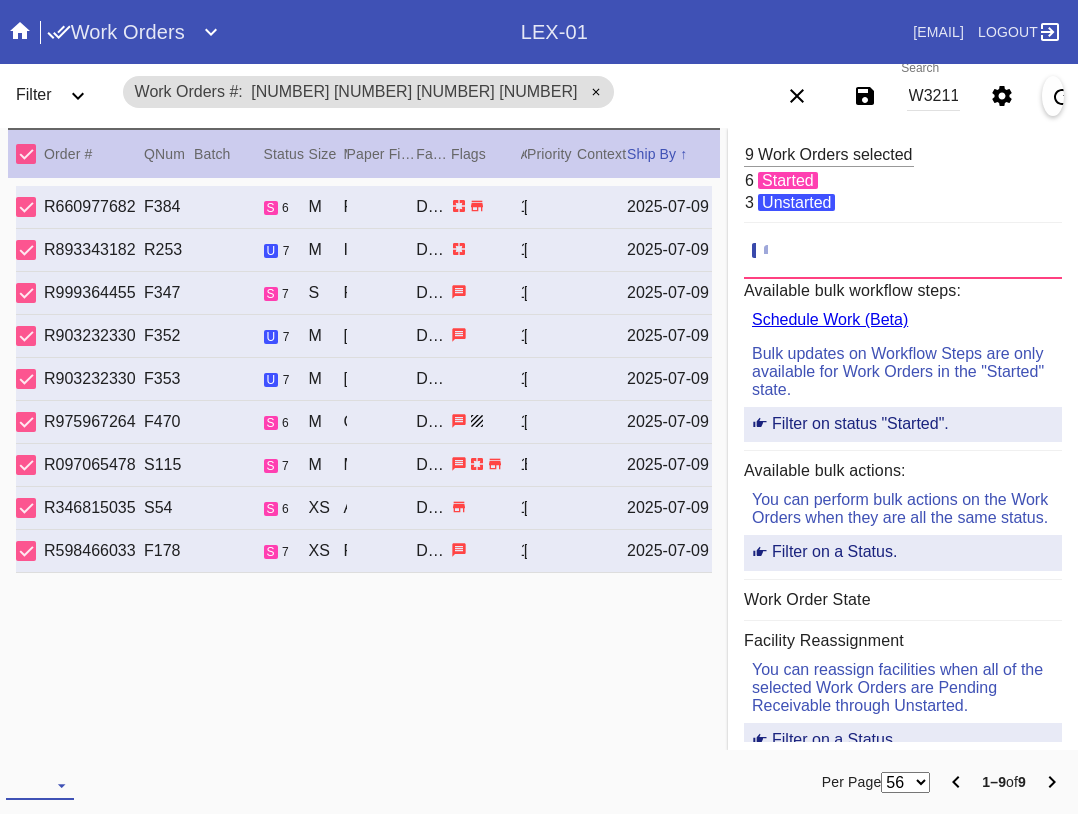 drag, startPoint x: 66, startPoint y: 781, endPoint x: 83, endPoint y: 703, distance: 79.83107 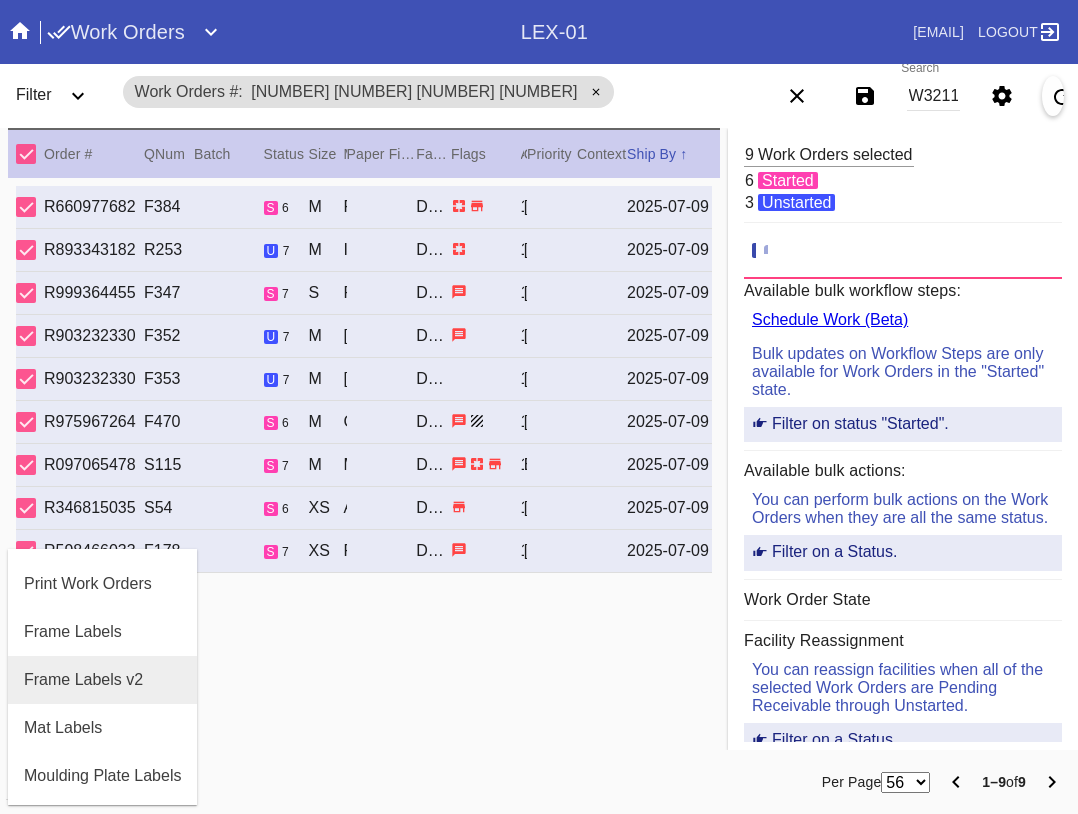 scroll, scrollTop: 100, scrollLeft: 0, axis: vertical 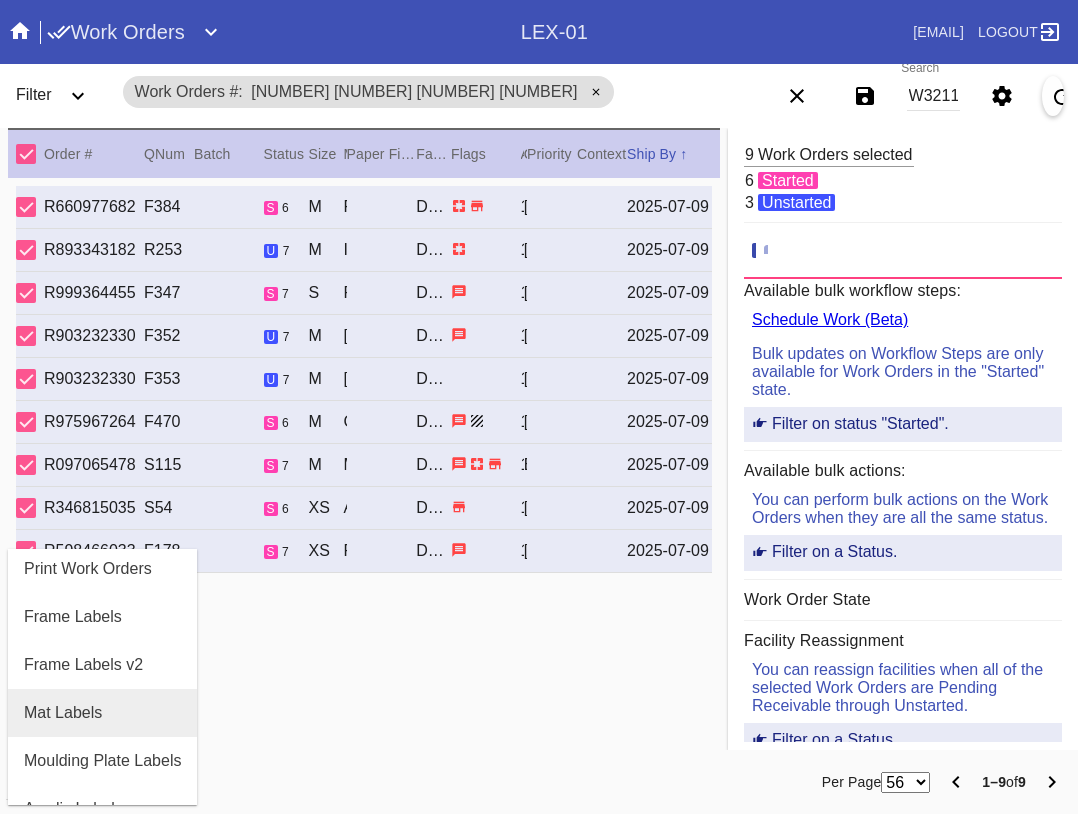click on "Mat Labels" at bounding box center [102, 713] 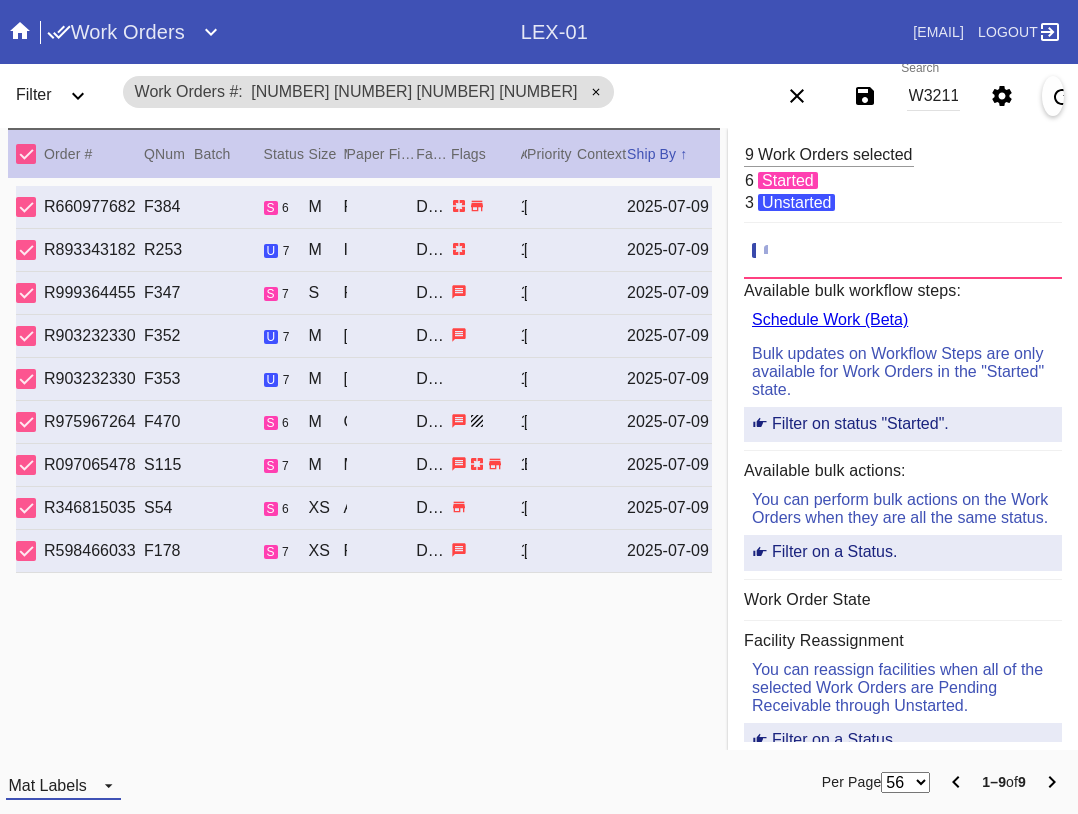 click on "Mat Labels" at bounding box center [47, 785] 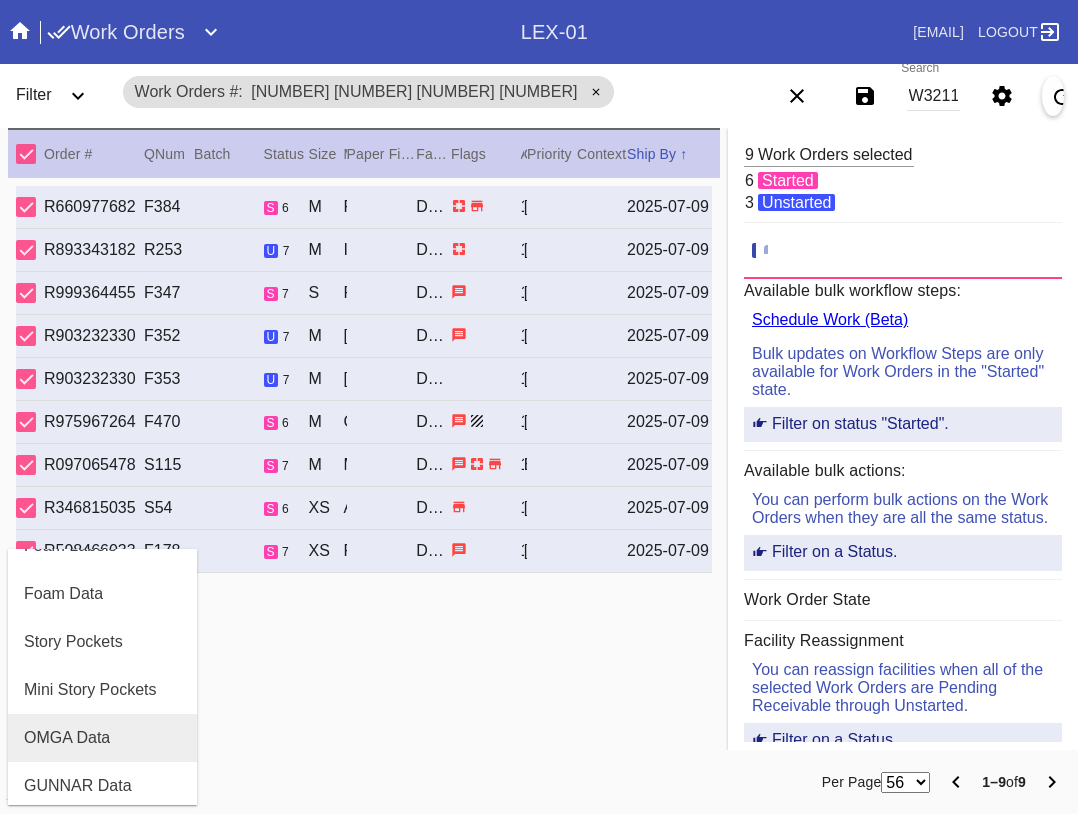 scroll, scrollTop: 464, scrollLeft: 0, axis: vertical 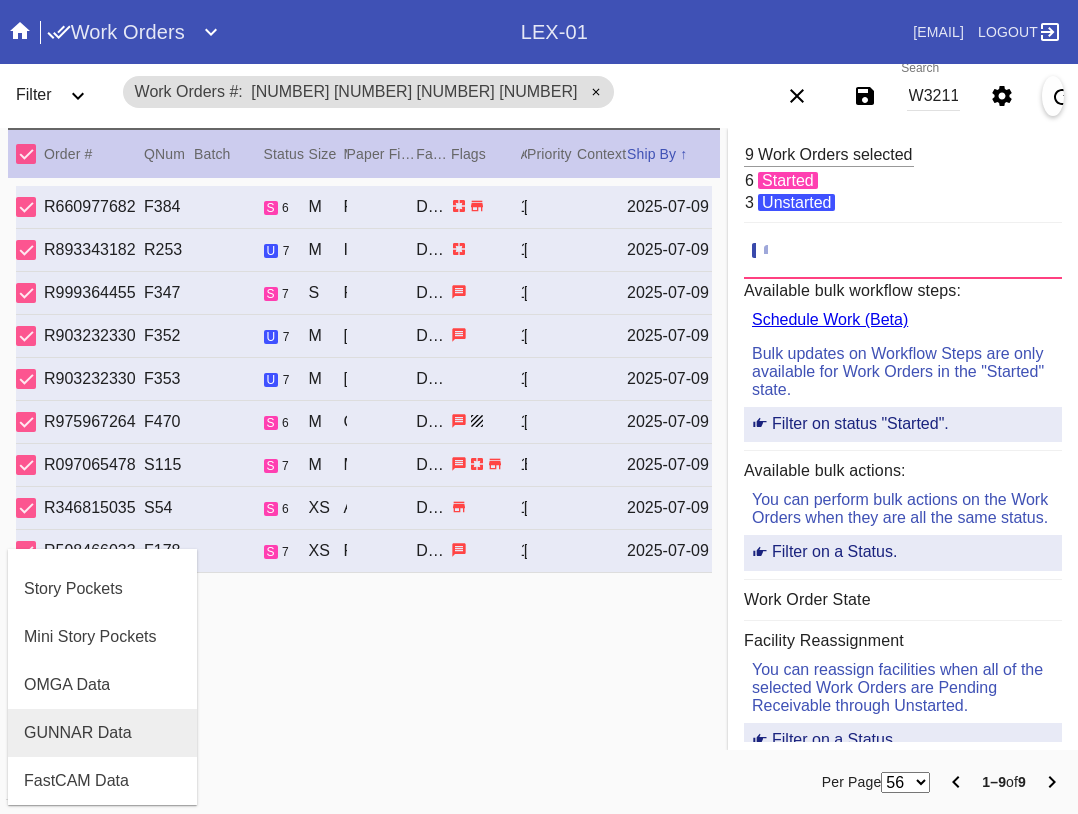 click on "GUNNAR Data" at bounding box center [78, 733] 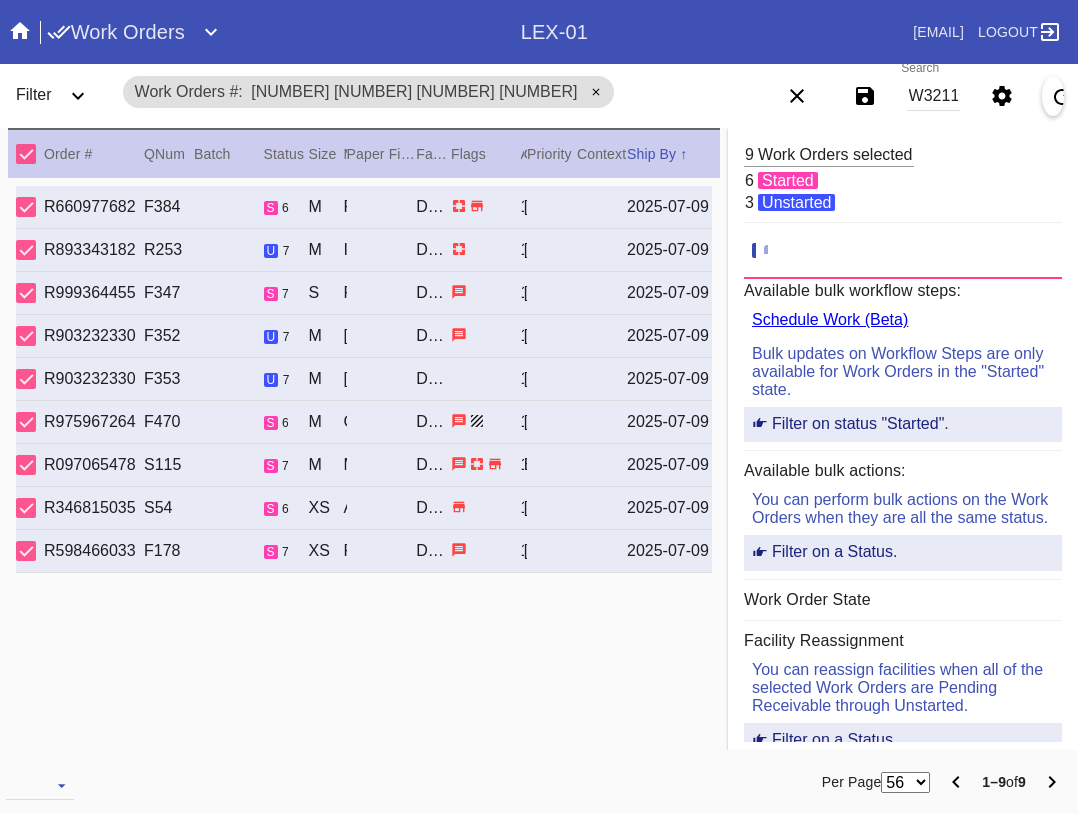 click on "Order #  QNum Batch  Status
Size
↑
↓
Moulding / Mat Paper Finish  Facility Flags Attempt Customer
Priority
↑
↓
Context
Ship By
↑
↓" at bounding box center [364, 153] 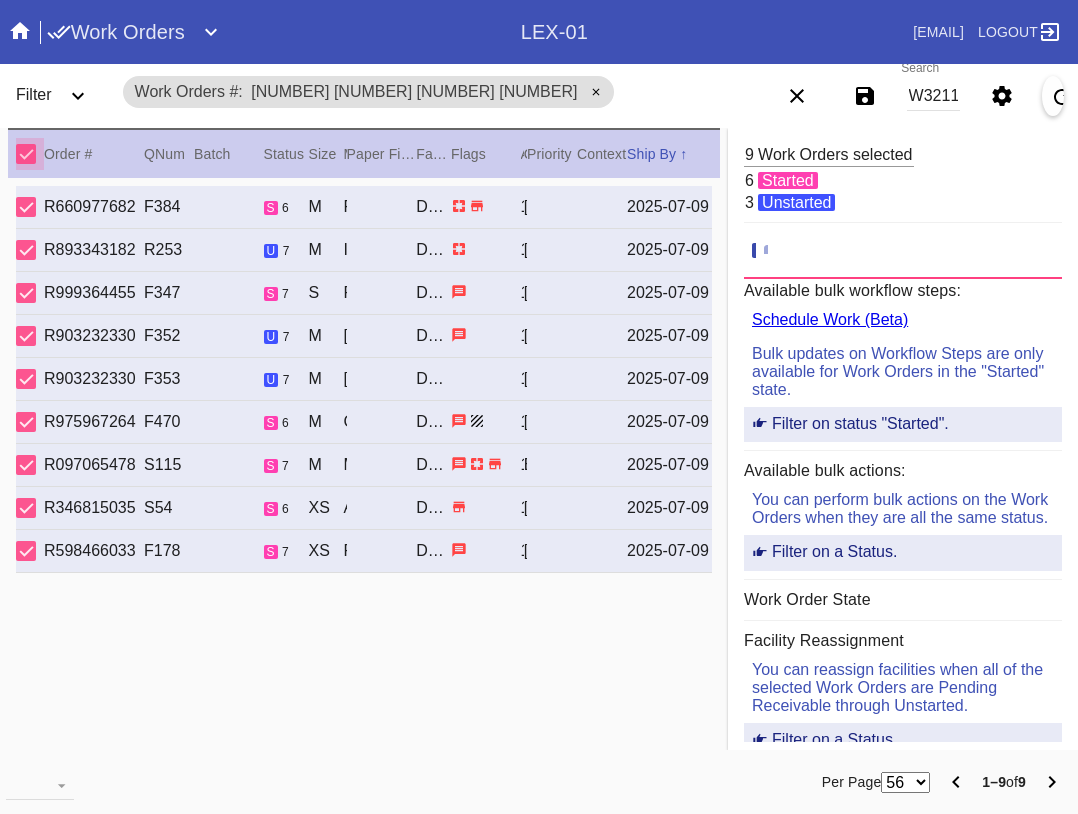 click at bounding box center (26, 154) 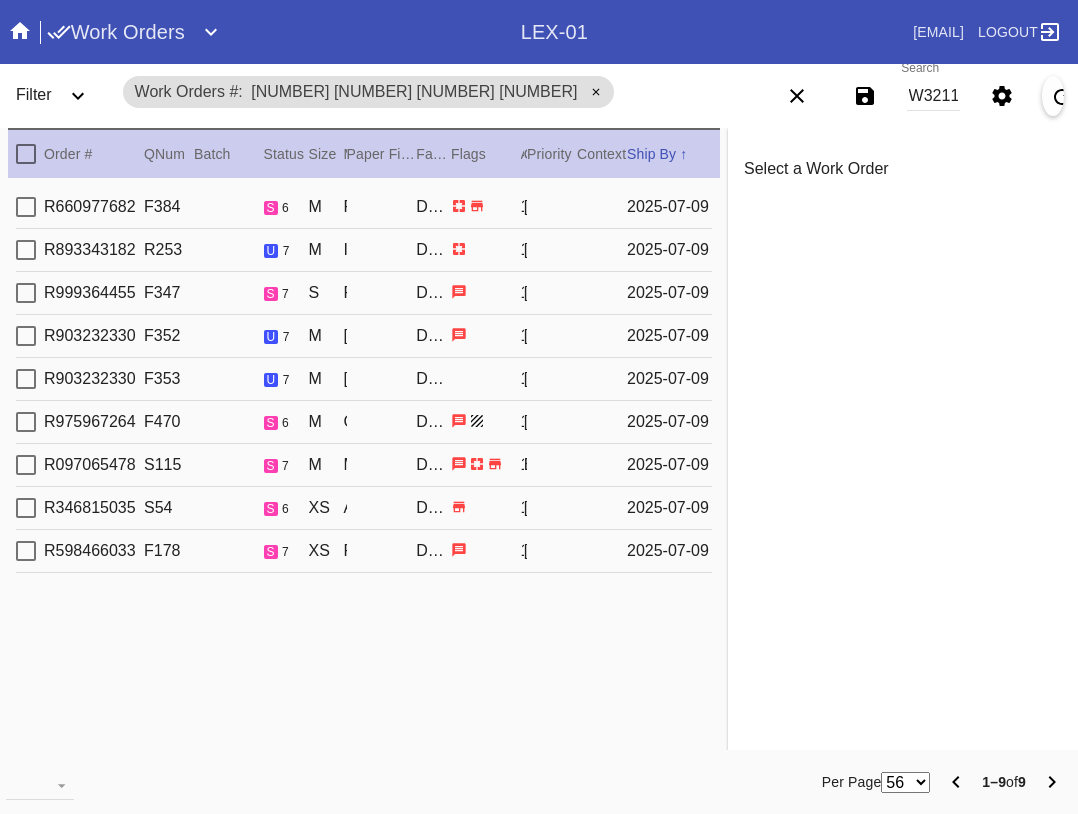 click at bounding box center [26, 207] 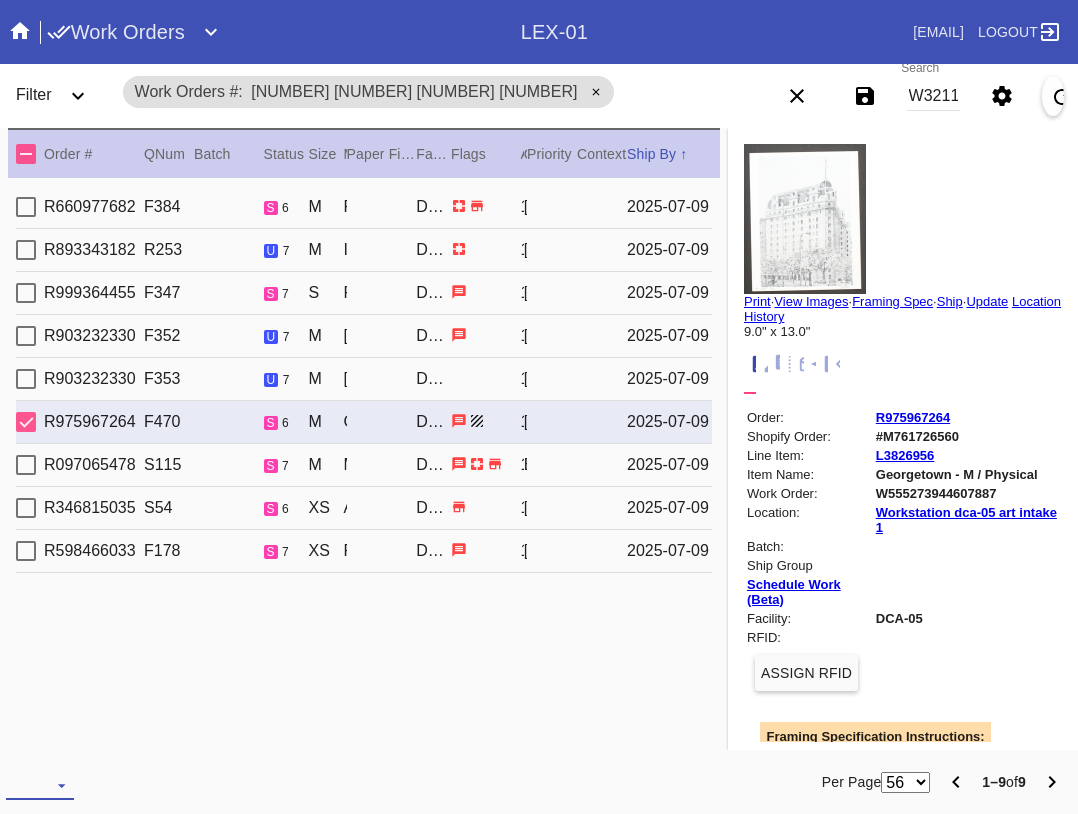 drag, startPoint x: 54, startPoint y: 776, endPoint x: 67, endPoint y: 758, distance: 22.203604 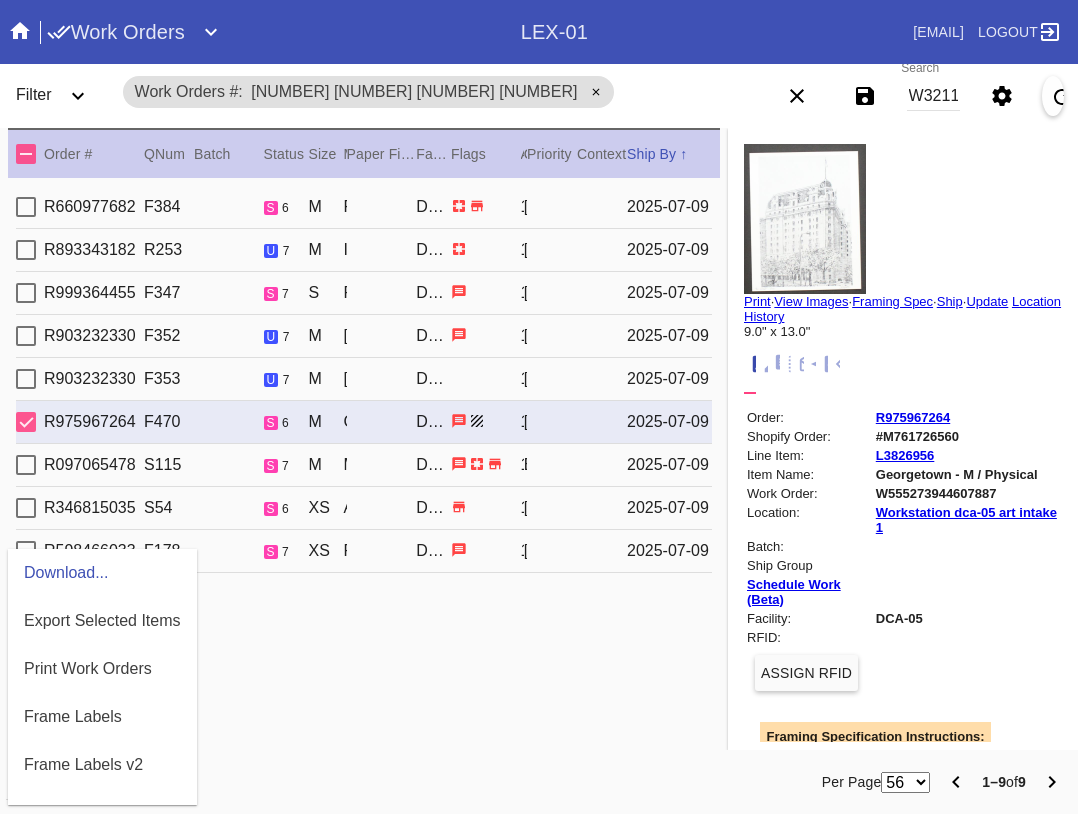 scroll, scrollTop: 200, scrollLeft: 0, axis: vertical 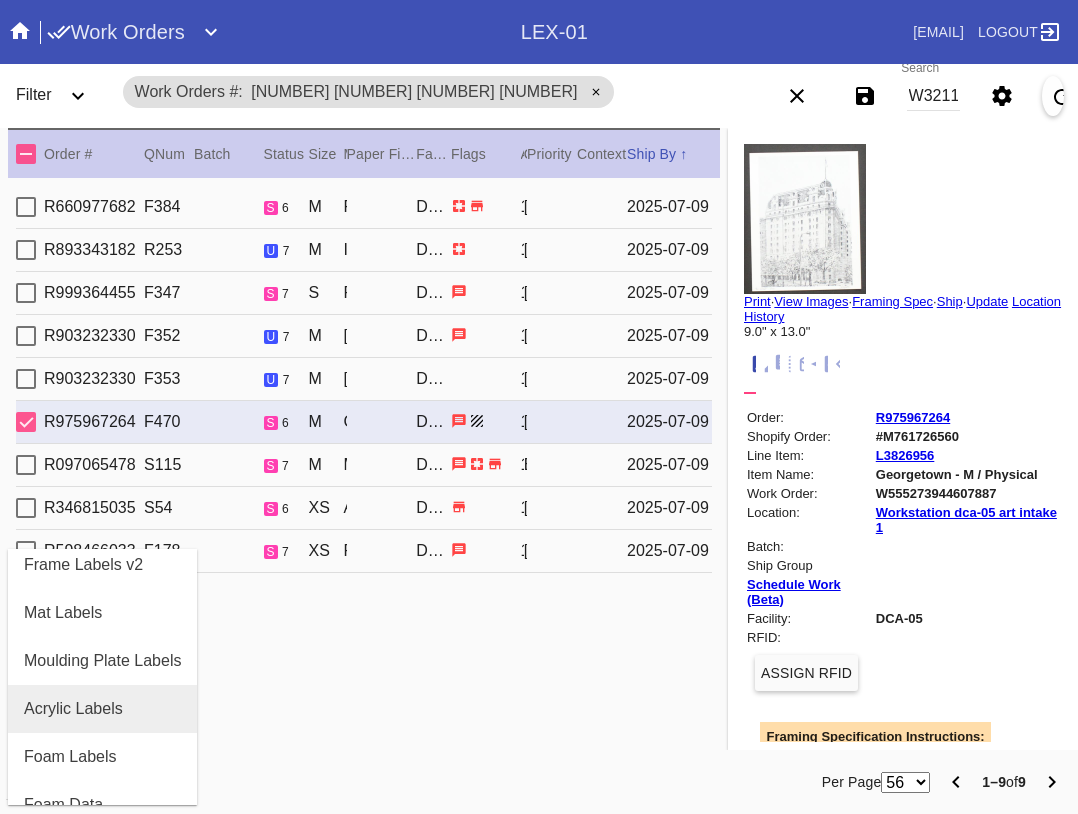 click on "Acrylic Labels" at bounding box center [102, 709] 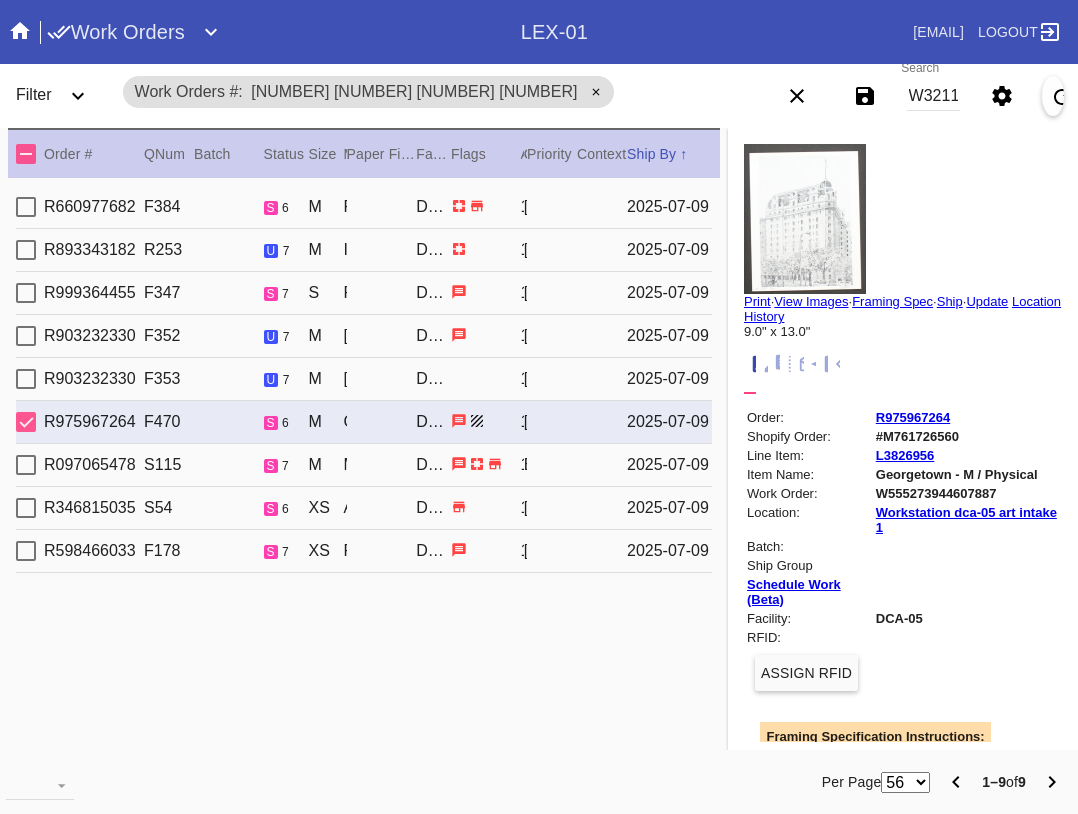 click on "W321115937314141 W555273944607887 W348534744991800 W475377387707747 W890015273646954 W890542188718787 W993818896841112 W920218832959823 W351173397692741" at bounding box center [933, 96] 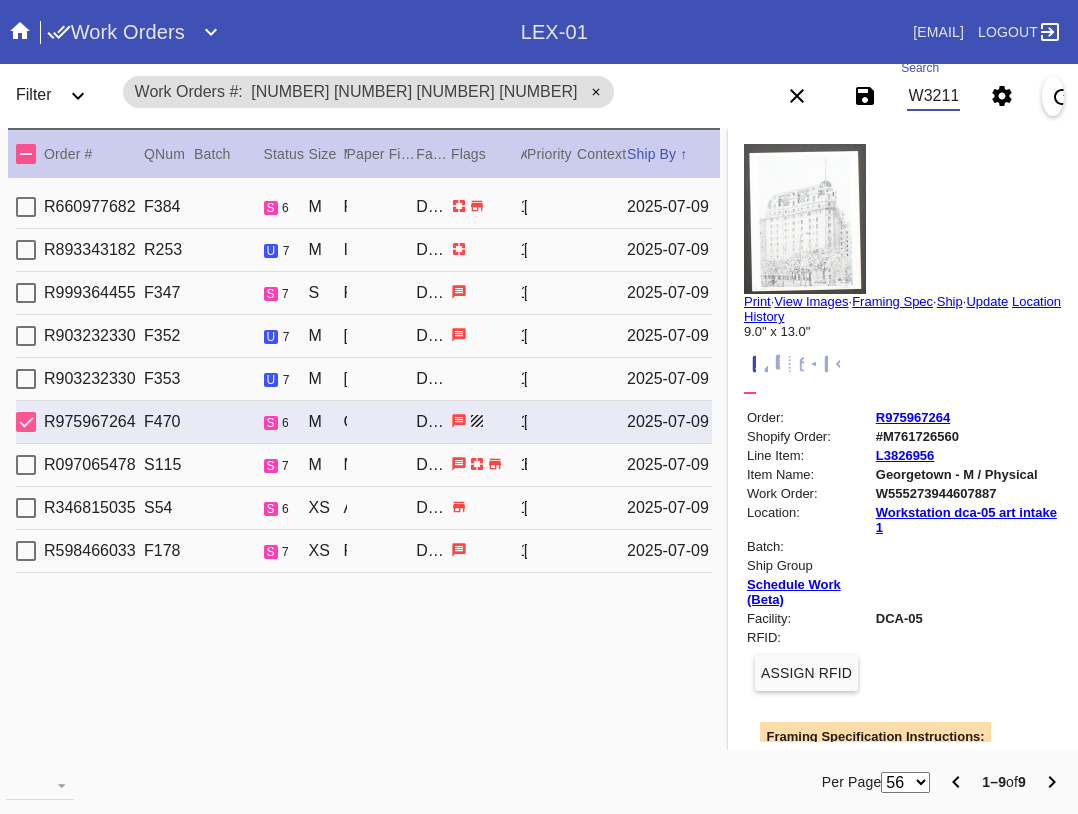 click on "W321115937314141 W555273944607887 W348534744991800 W475377387707747 W890015273646954 W890542188718787 W993818896841112 W920218832959823 W351173397692741" at bounding box center (933, 96) 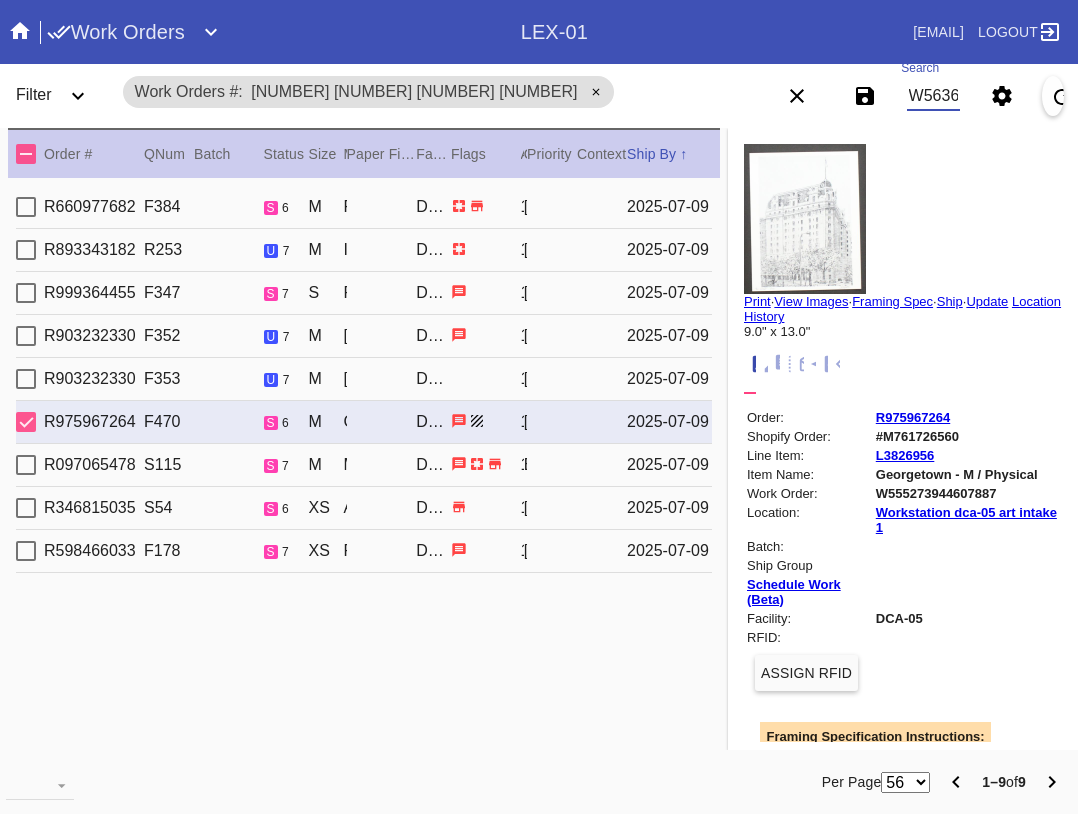 scroll, scrollTop: 0, scrollLeft: 2088, axis: horizontal 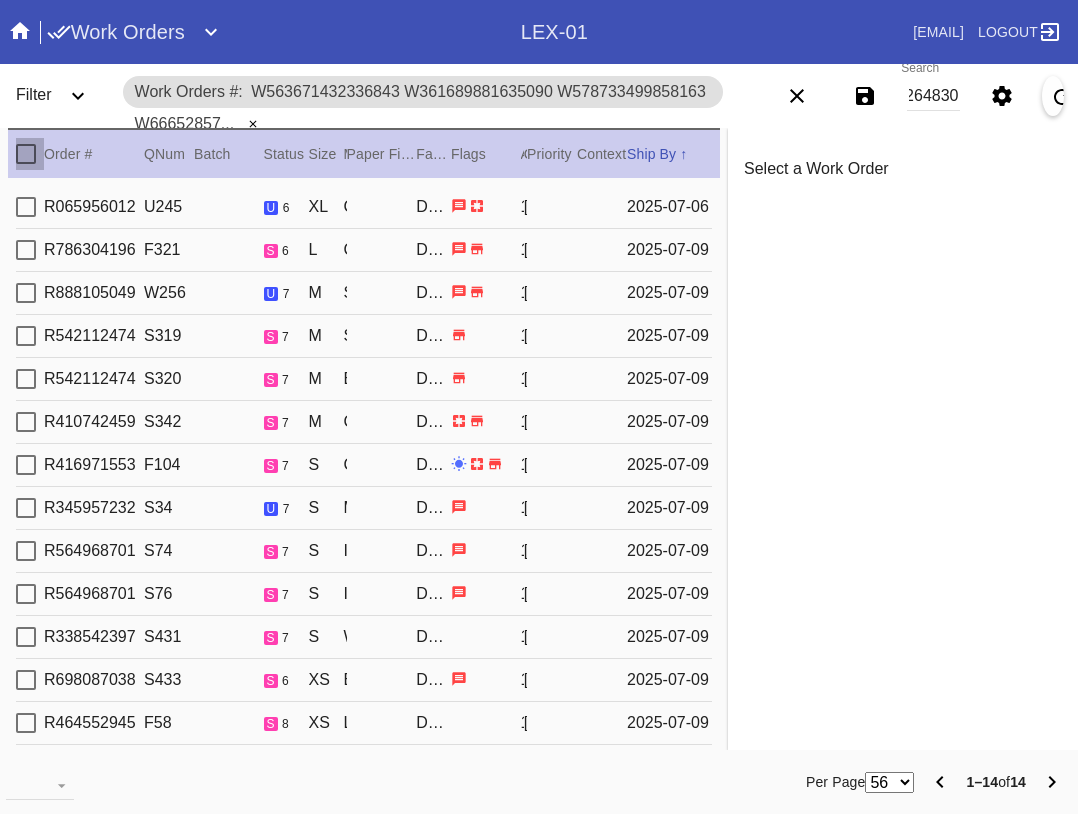 click at bounding box center [26, 154] 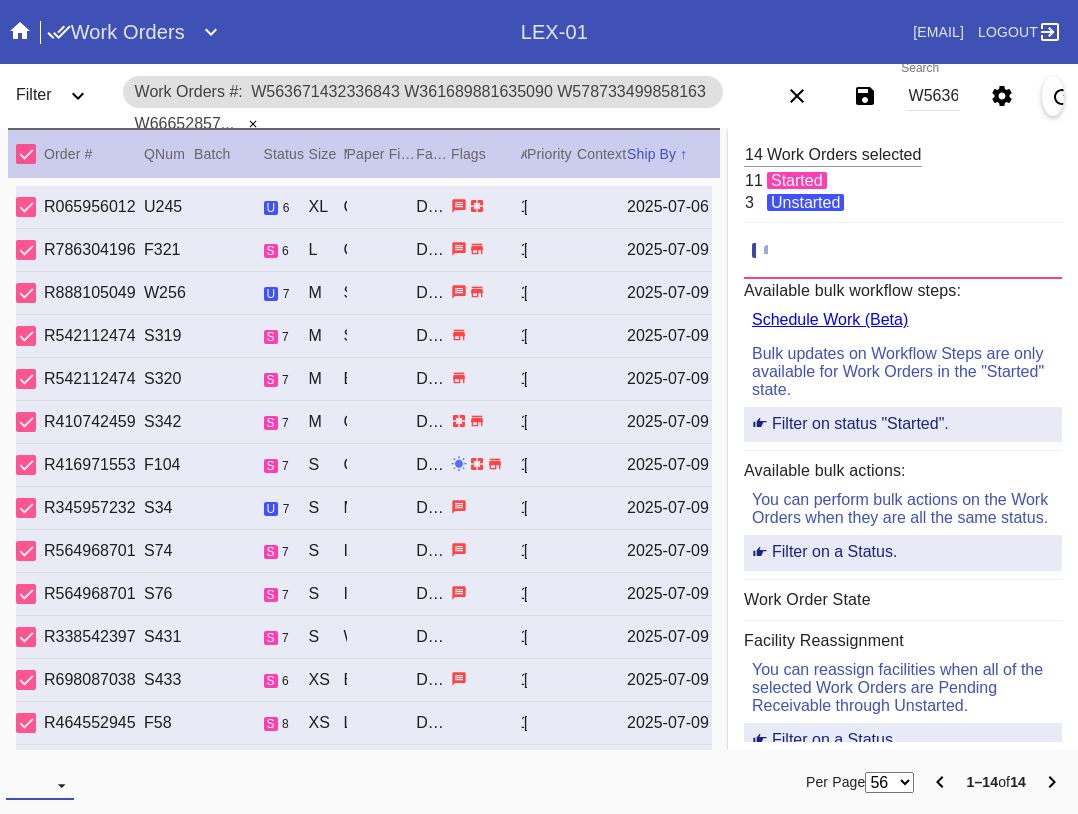 click at bounding box center (40, 785) 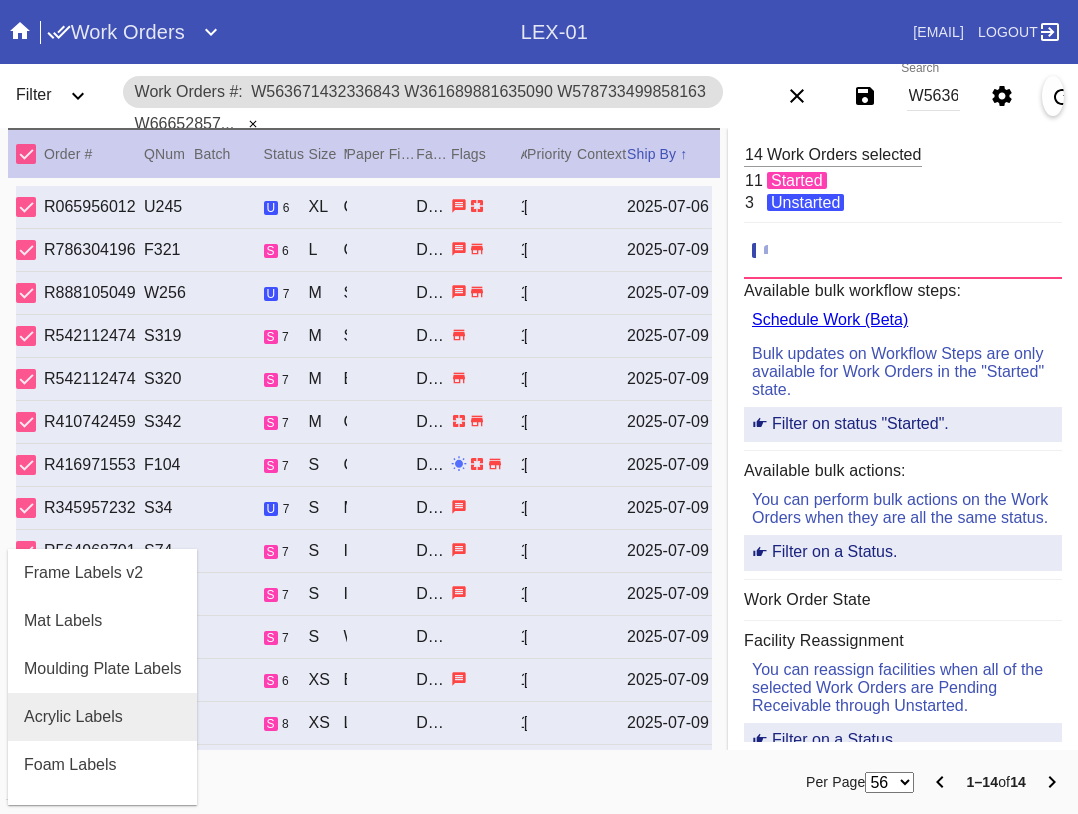 scroll, scrollTop: 200, scrollLeft: 0, axis: vertical 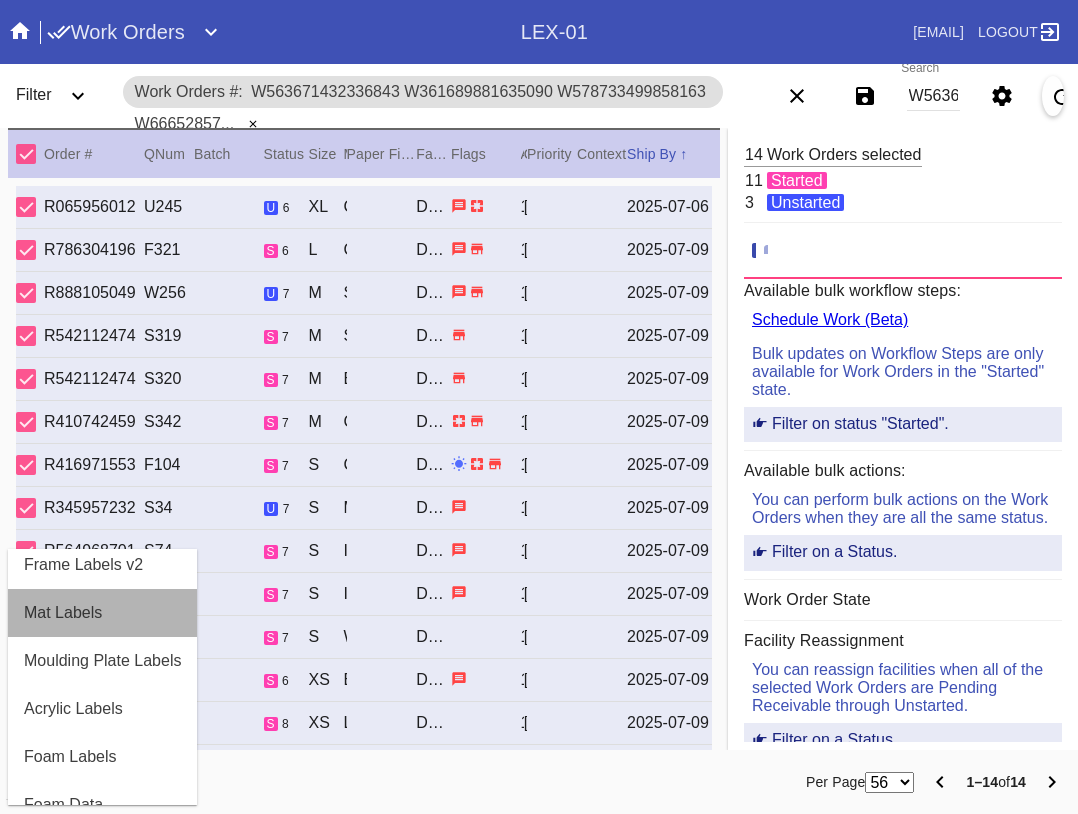 click on "Mat Labels" at bounding box center [102, 613] 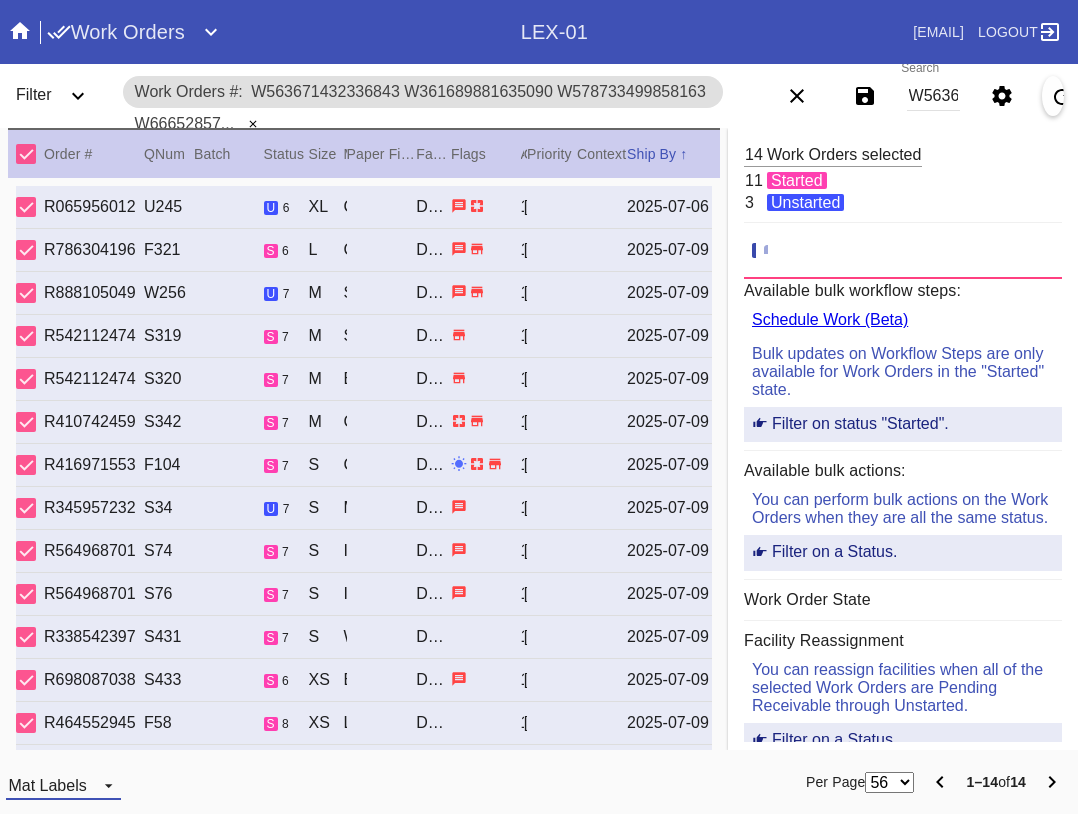 click on "Mat Labels" at bounding box center [47, 785] 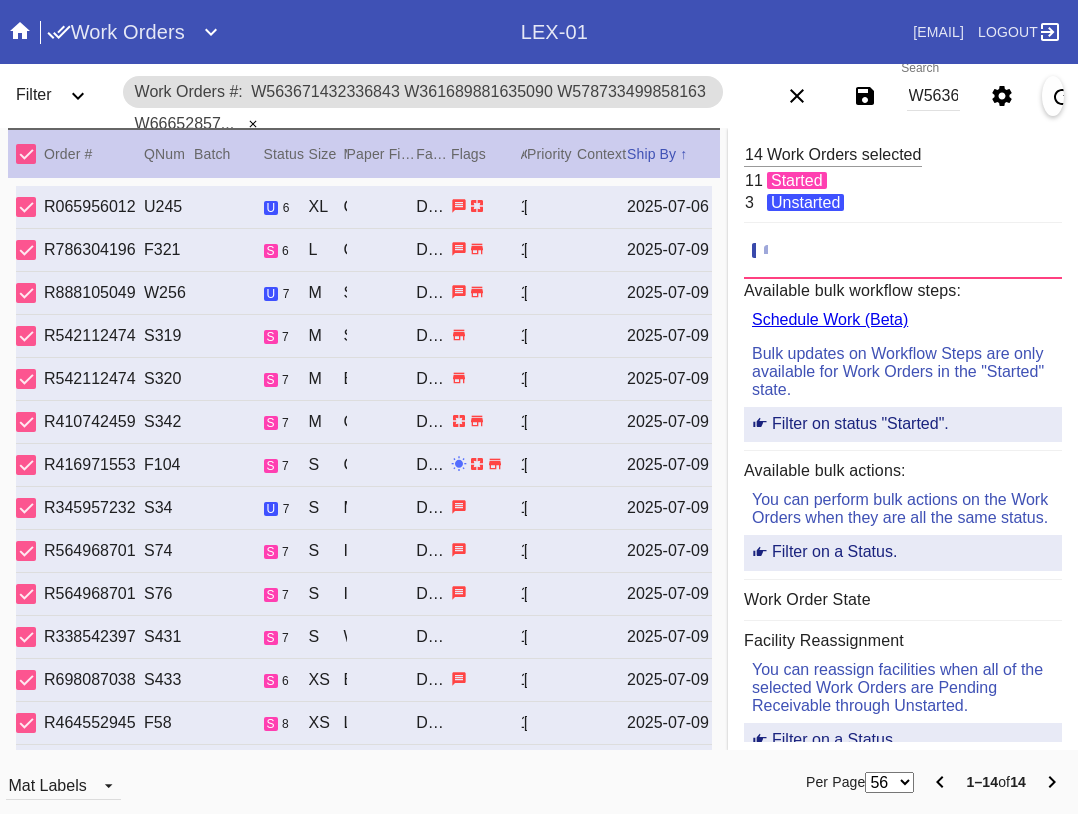 scroll, scrollTop: 32, scrollLeft: 0, axis: vertical 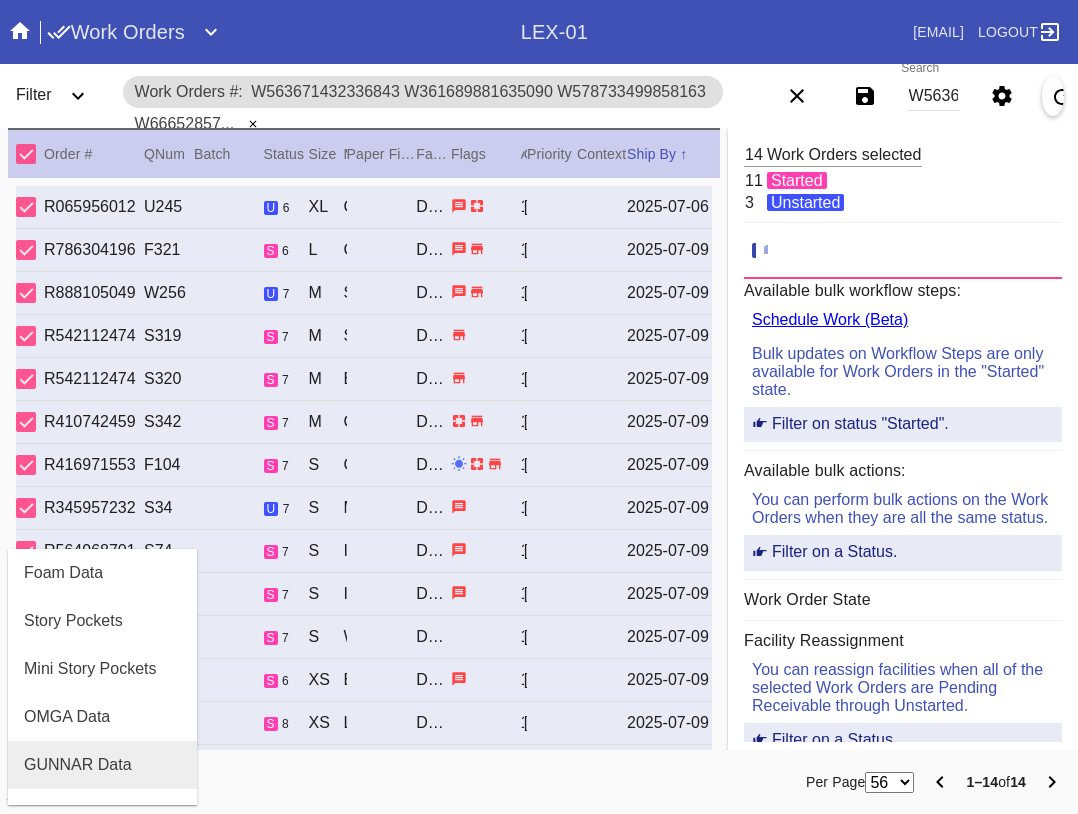 click on "GUNNAR Data" at bounding box center [102, 765] 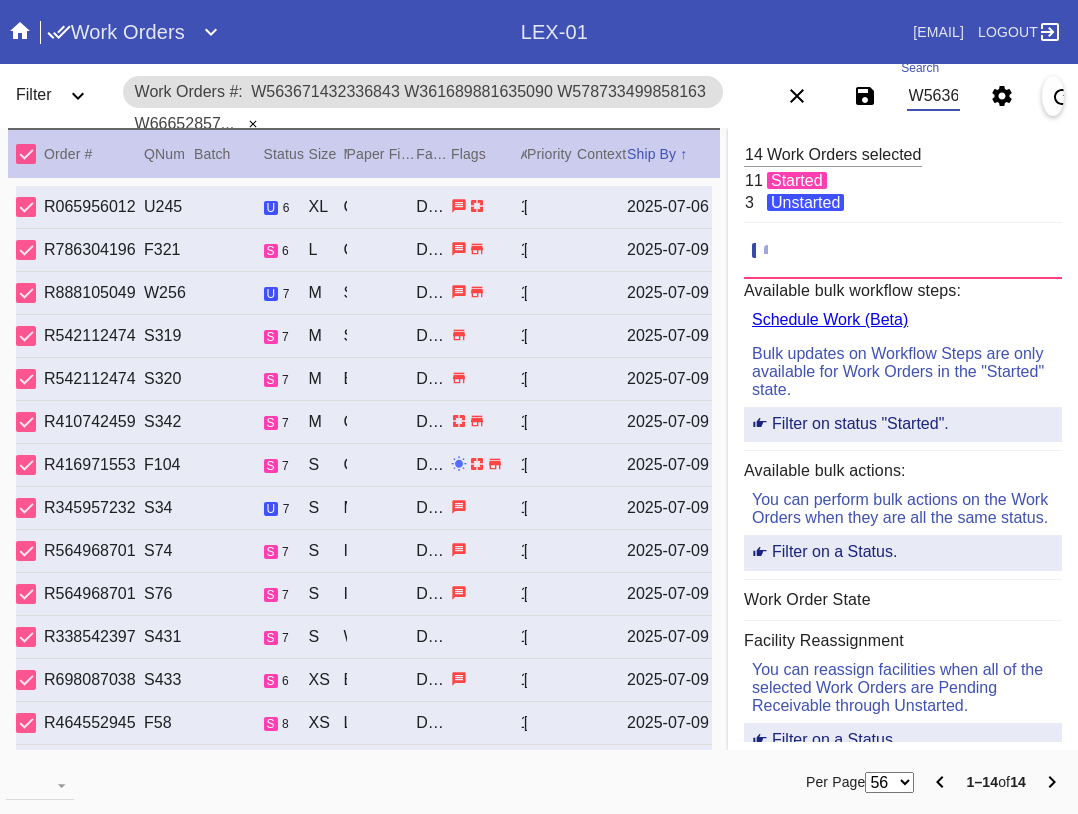 click on "W563671432336843 W361689881635090 W578733499858163 W666528573394027 W402732278451790 W968581692994948 W576053845965498 W841453394731356 W763633894573724 W987428463217075 W727285769404566 W847741001590779 W210772316277814 W309801233264830" at bounding box center (933, 96) 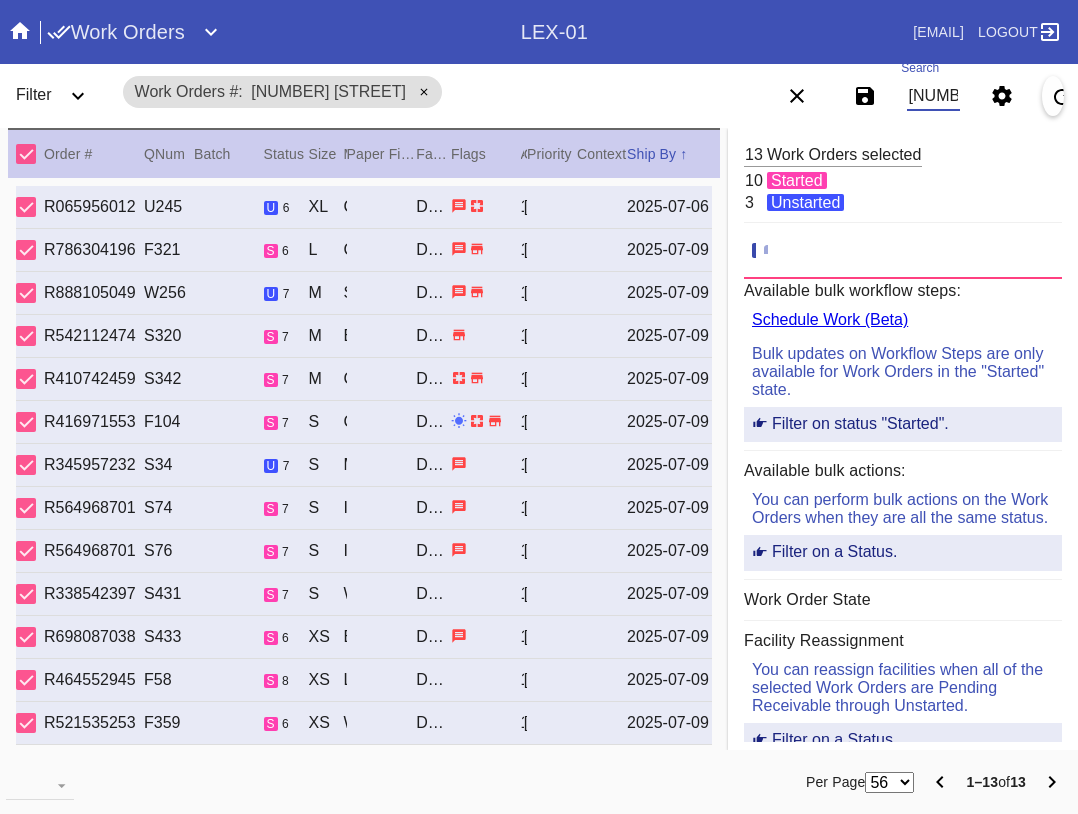 click on "[NUMBER] [NUMBER] [NUMBER] [NUMBER] [NUMBER] [NUMBER] [NUMBER] [NUMBER] [NUMBER]" at bounding box center [933, 96] 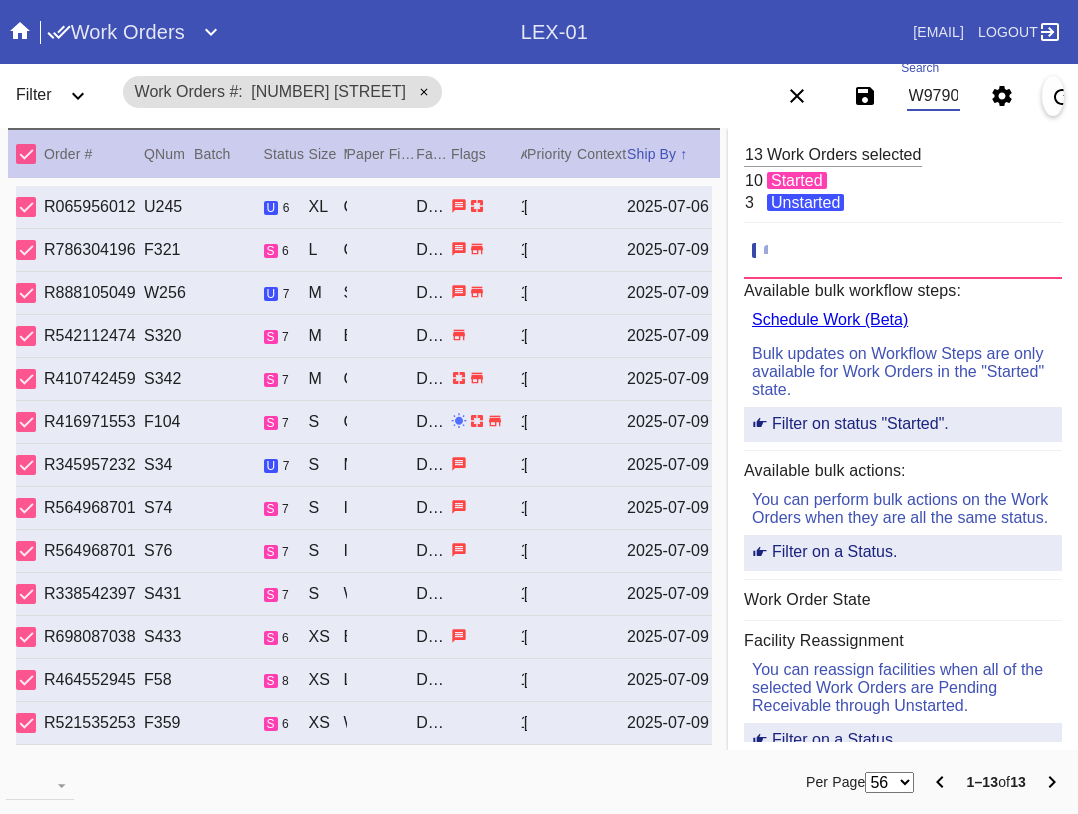 scroll, scrollTop: 0, scrollLeft: 864, axis: horizontal 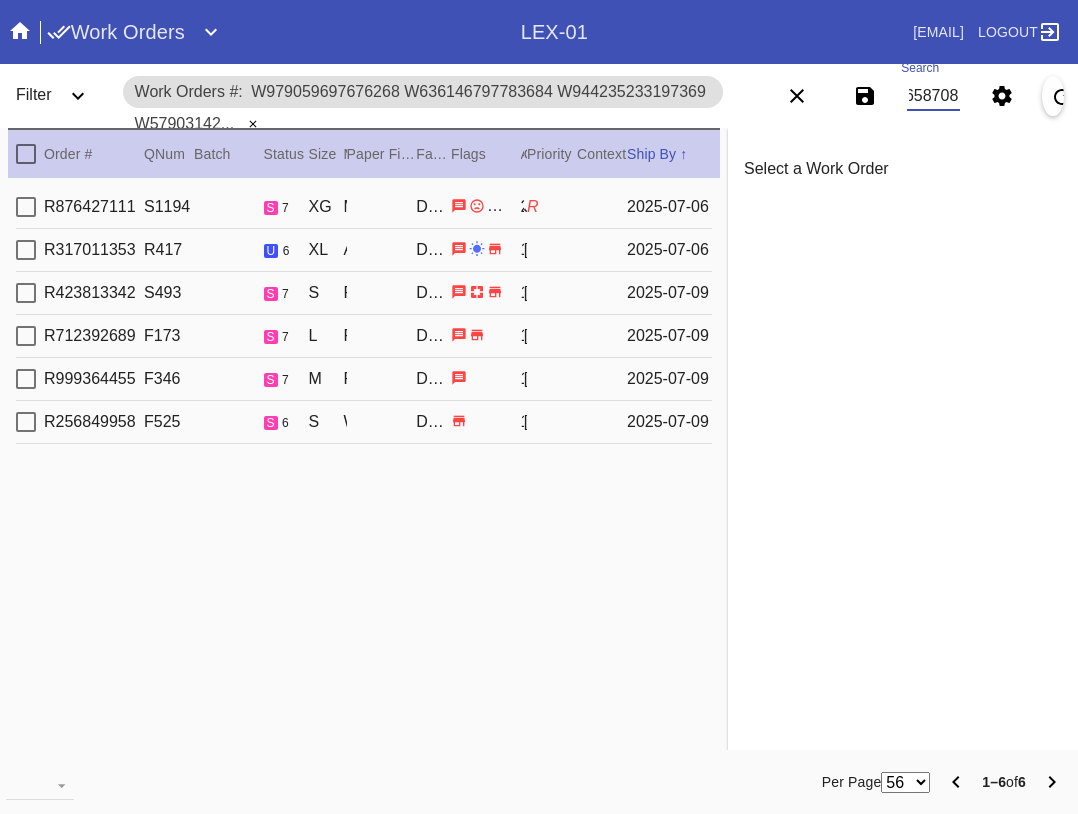 type on "W979059697676268 W636146797783684 W944235233197369 W579031425846562 W946078818252772 W826902173658708" 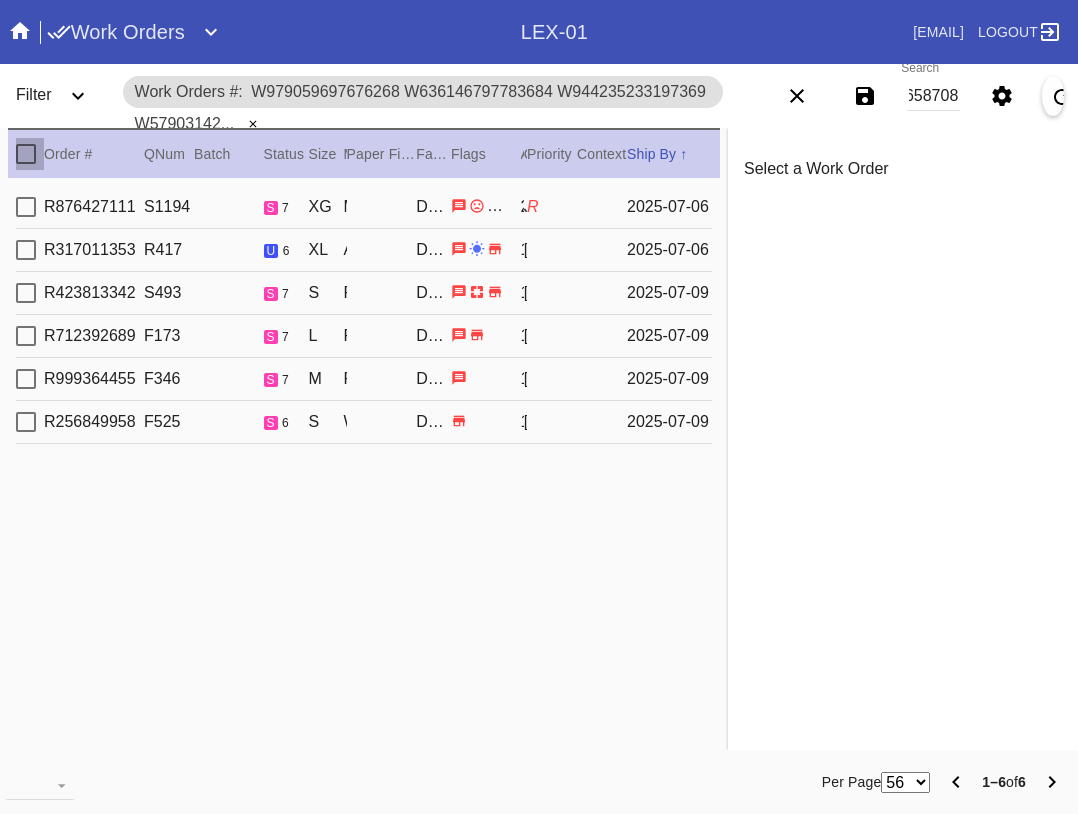 scroll, scrollTop: 0, scrollLeft: 0, axis: both 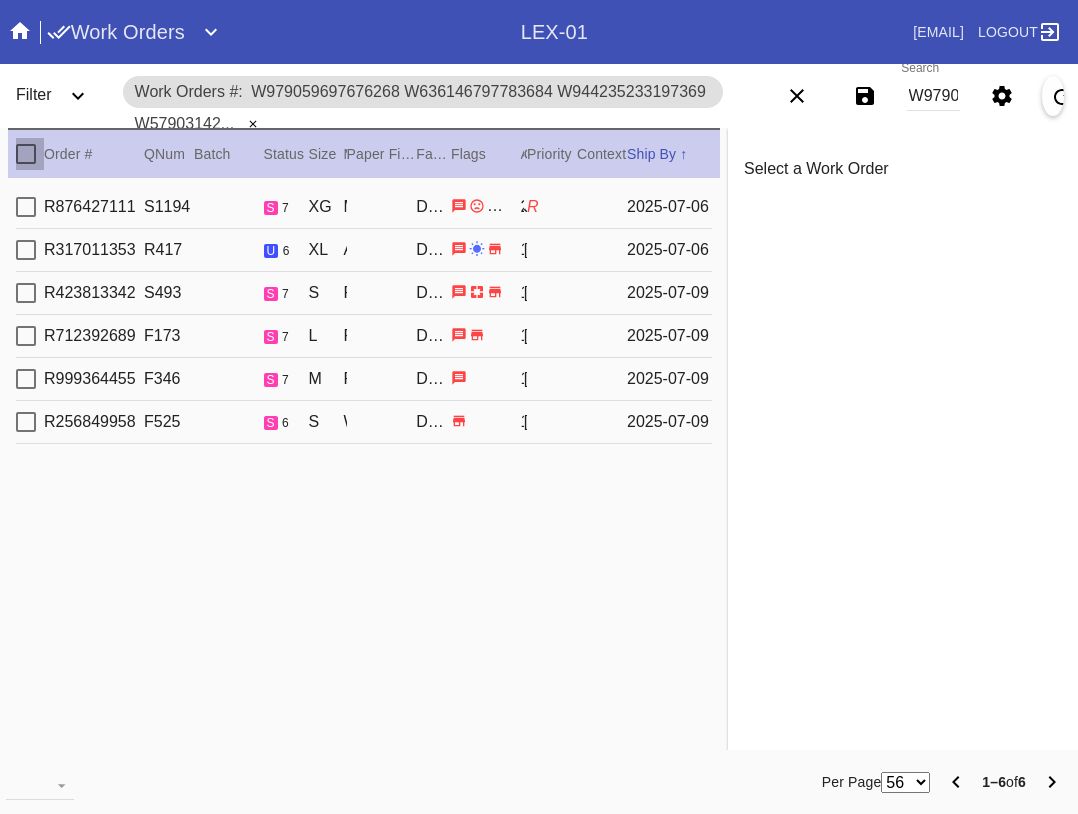 click at bounding box center (26, 154) 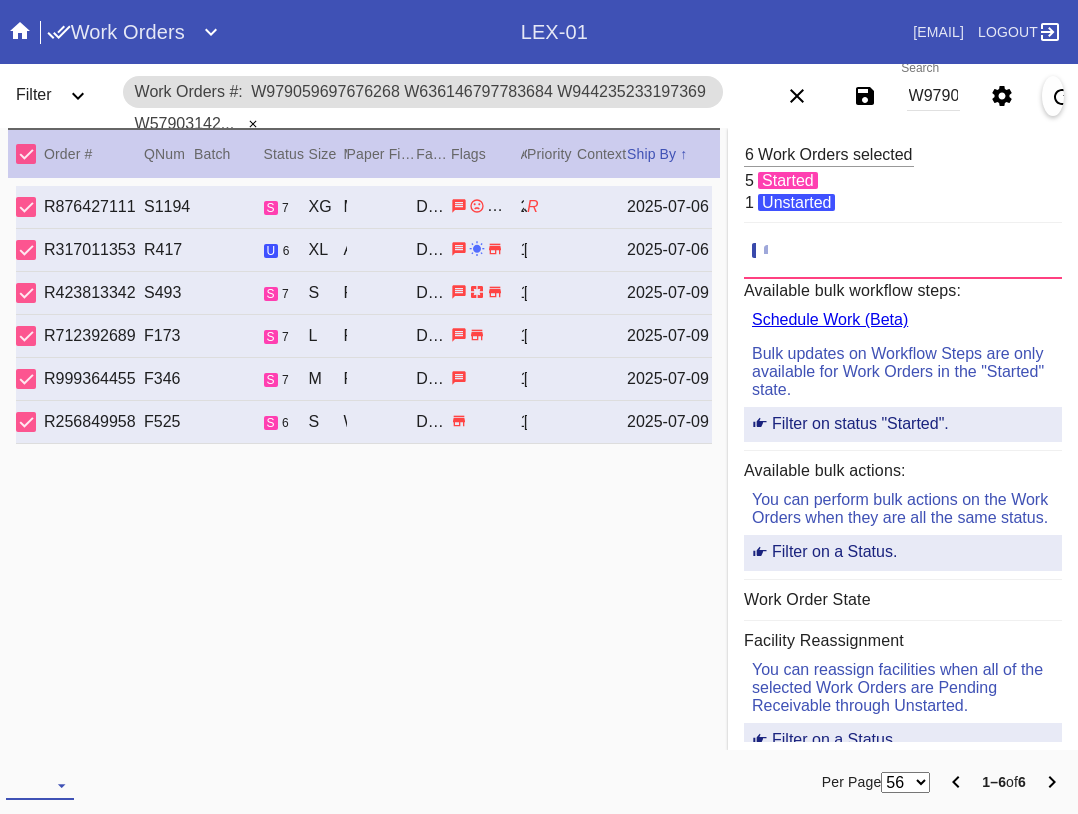 click at bounding box center [40, 785] 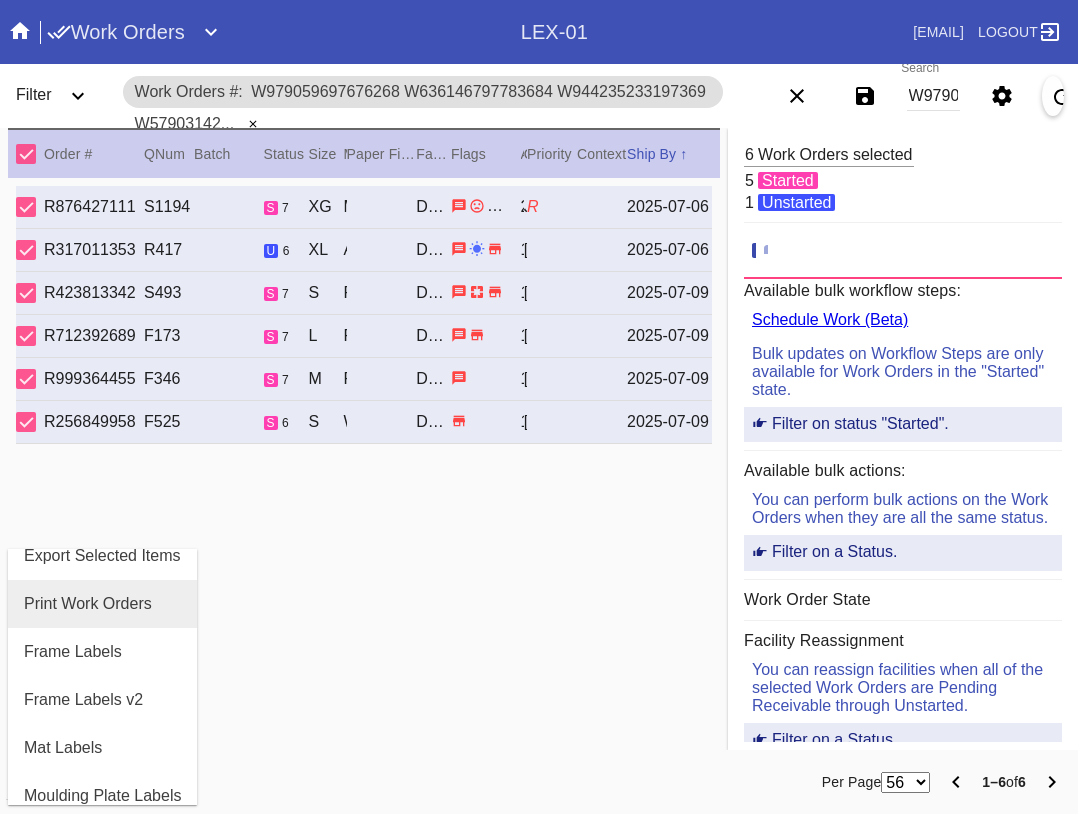 scroll, scrollTop: 100, scrollLeft: 0, axis: vertical 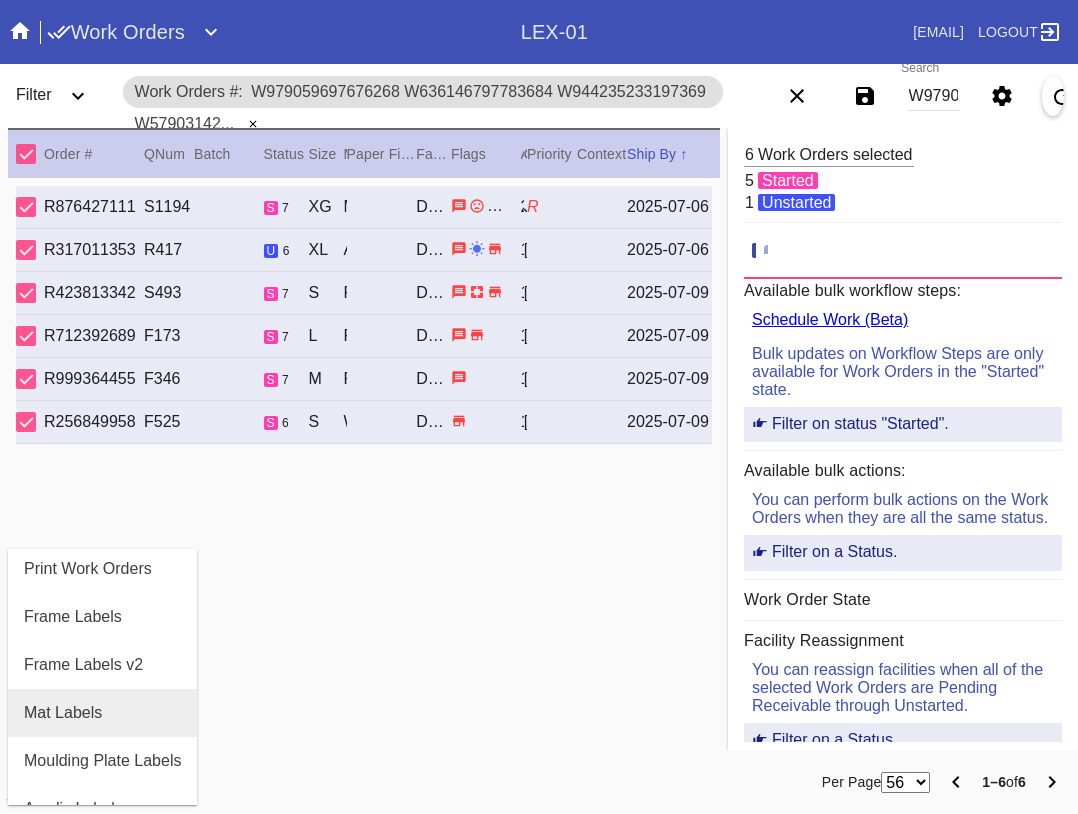 click on "Mat Labels" at bounding box center (102, 713) 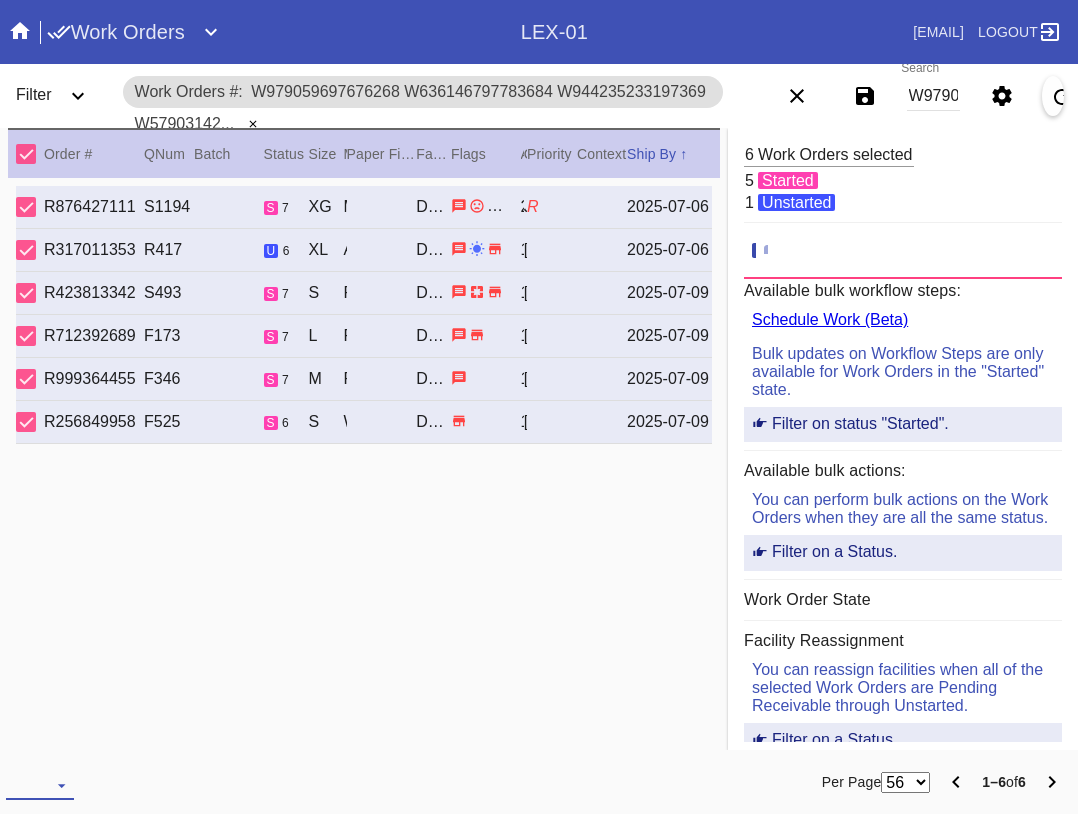 click at bounding box center [40, 785] 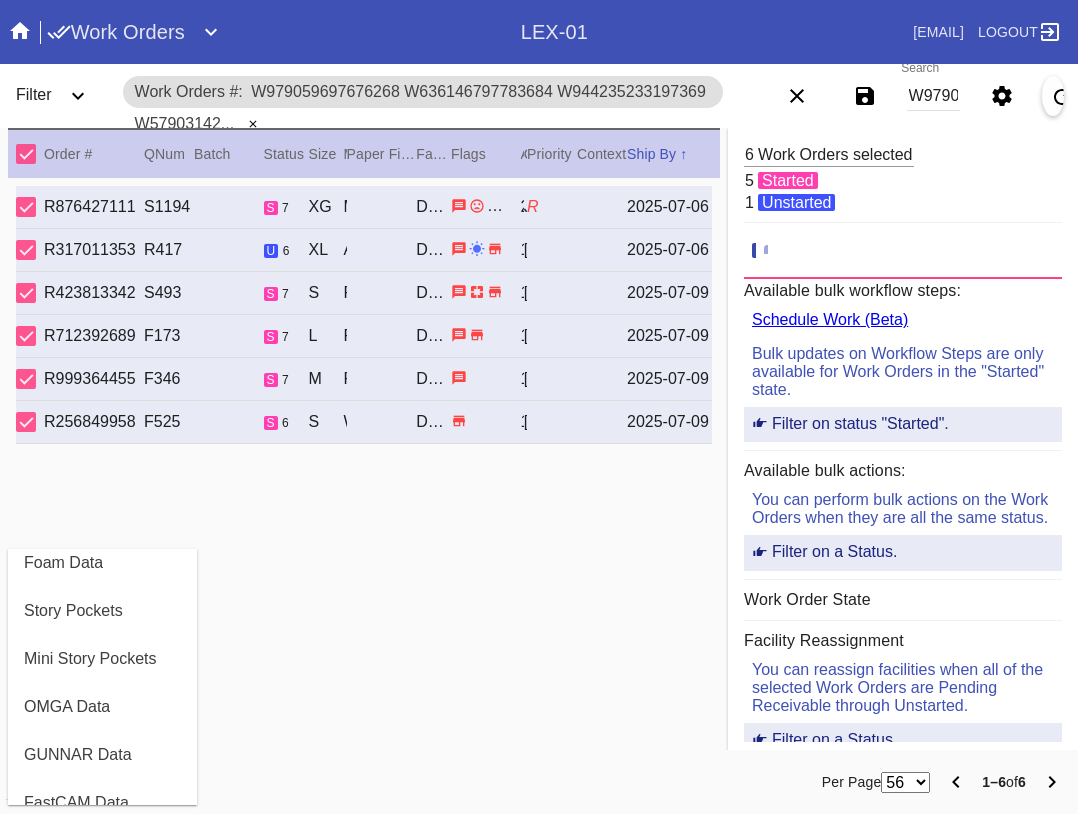 scroll, scrollTop: 464, scrollLeft: 0, axis: vertical 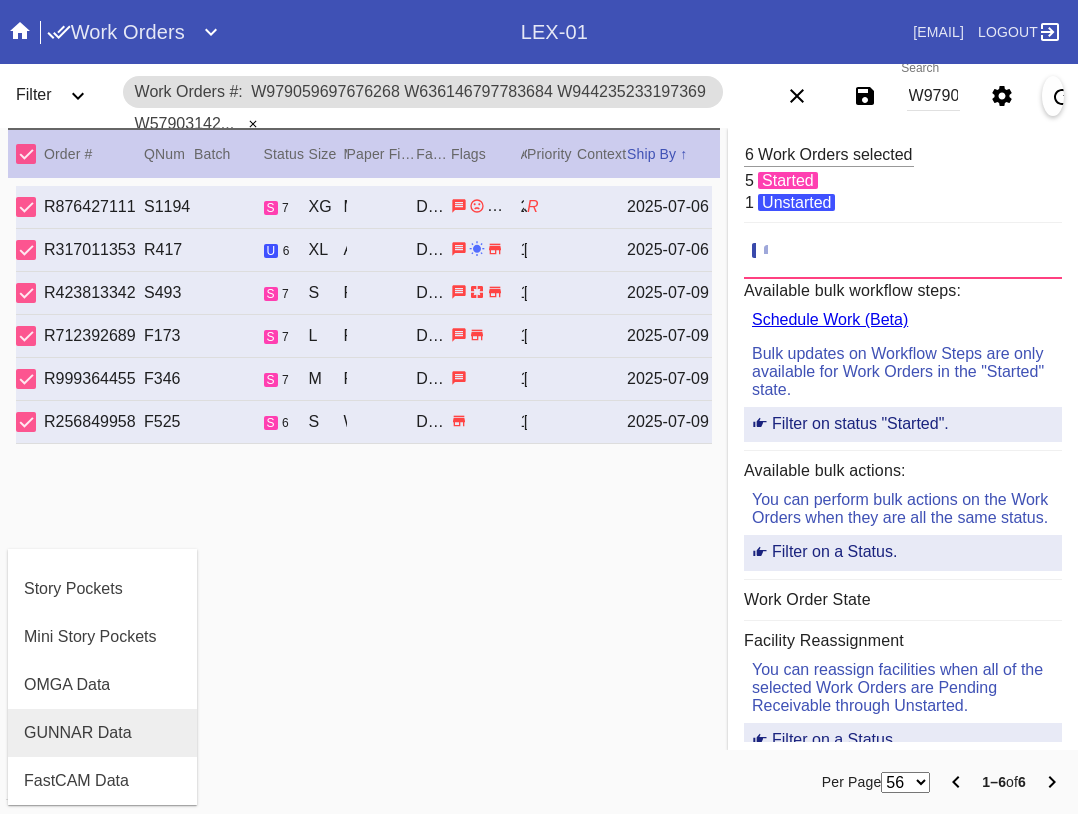 click on "GUNNAR Data" at bounding box center (102, 733) 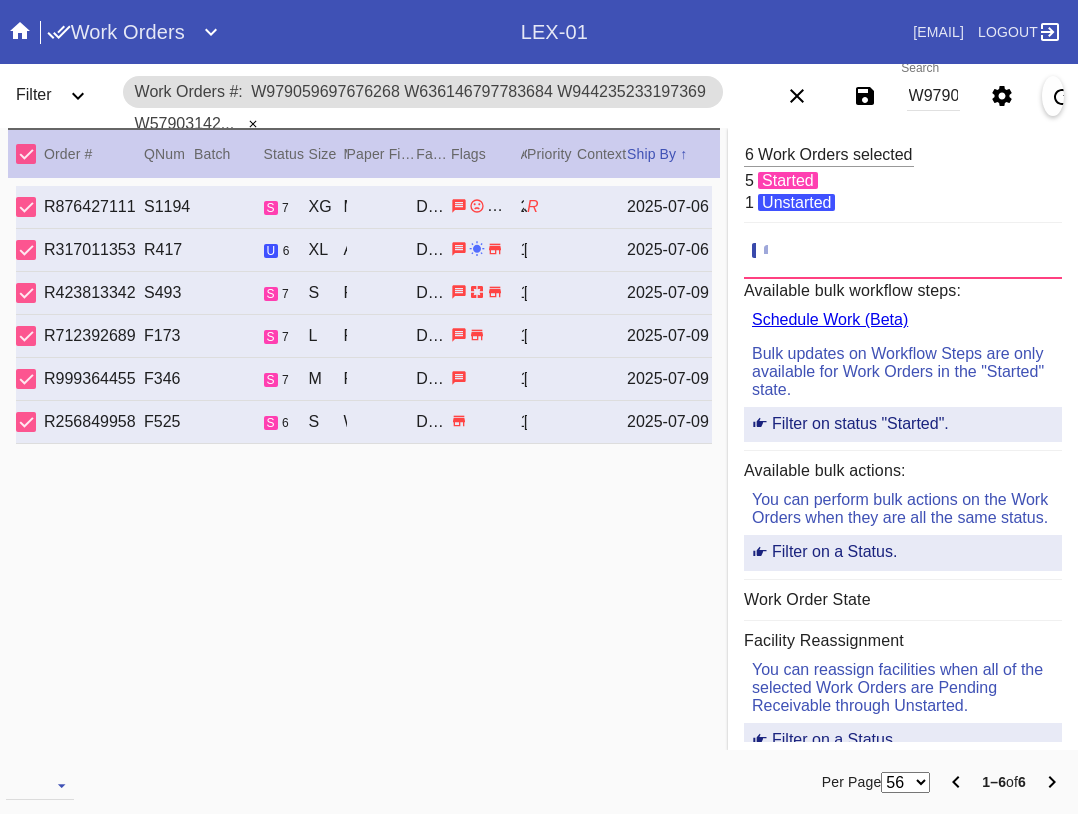 click at bounding box center (26, 154) 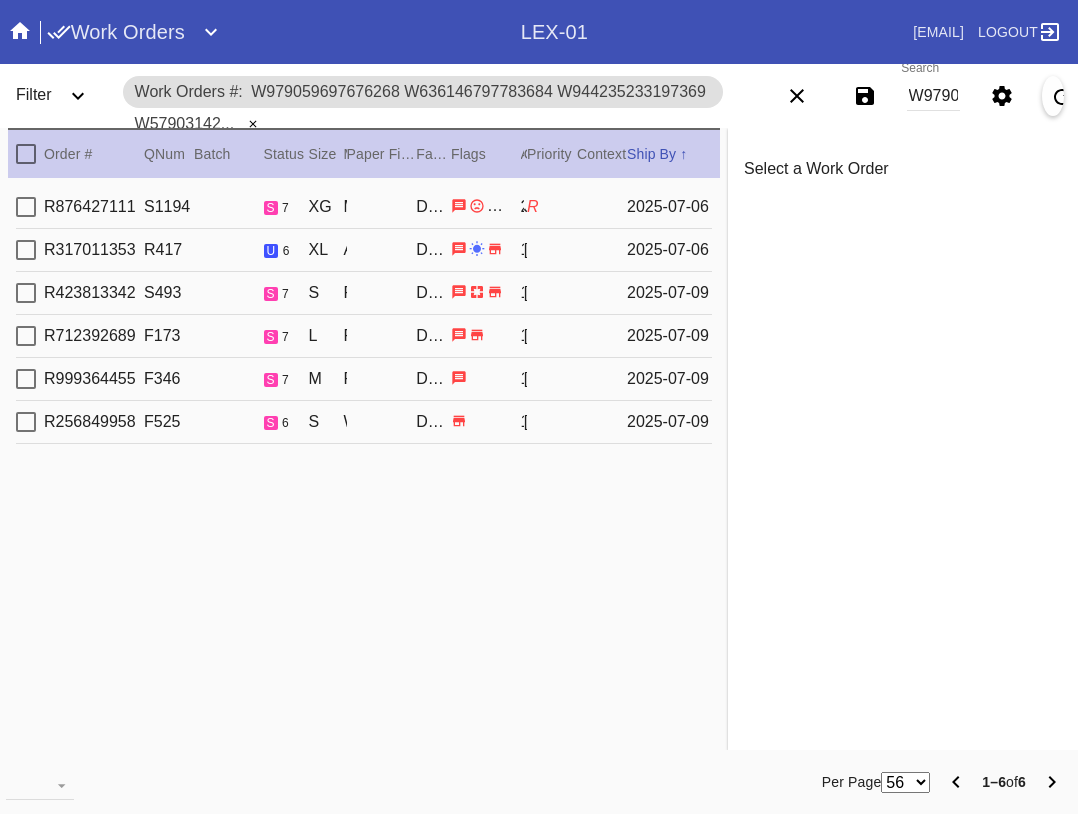 click at bounding box center (26, 207) 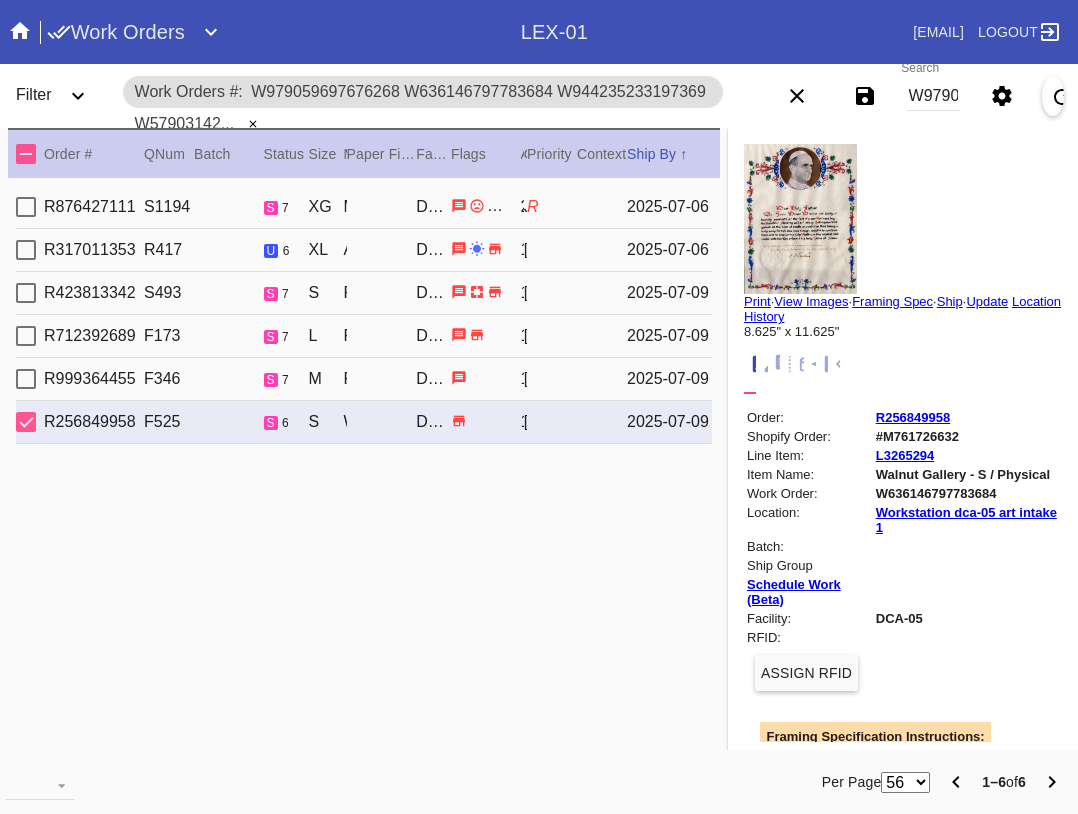 click on "Print" at bounding box center (757, 301) 